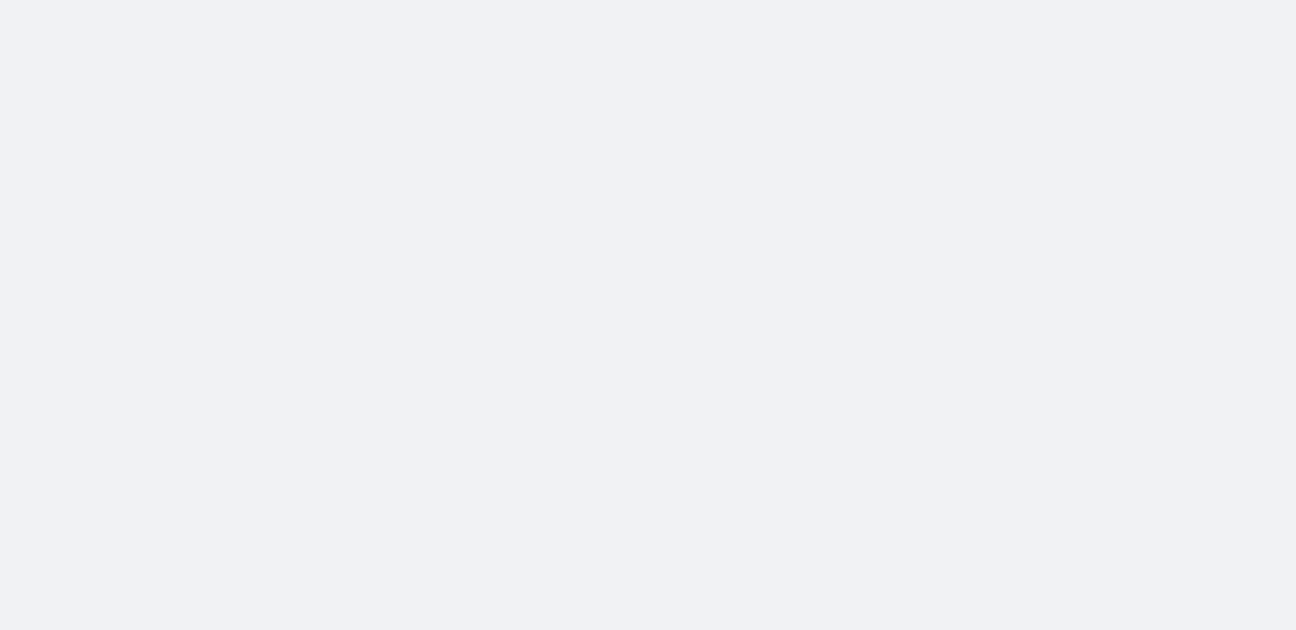 scroll, scrollTop: 0, scrollLeft: 0, axis: both 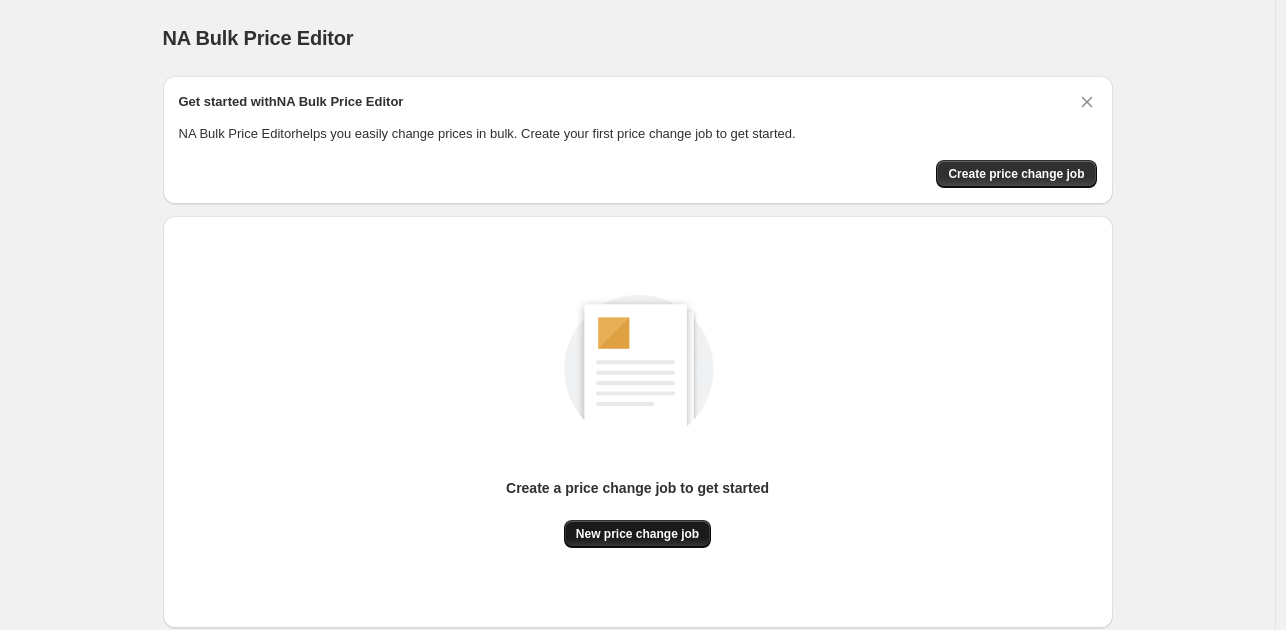 click on "New price change job" at bounding box center [637, 534] 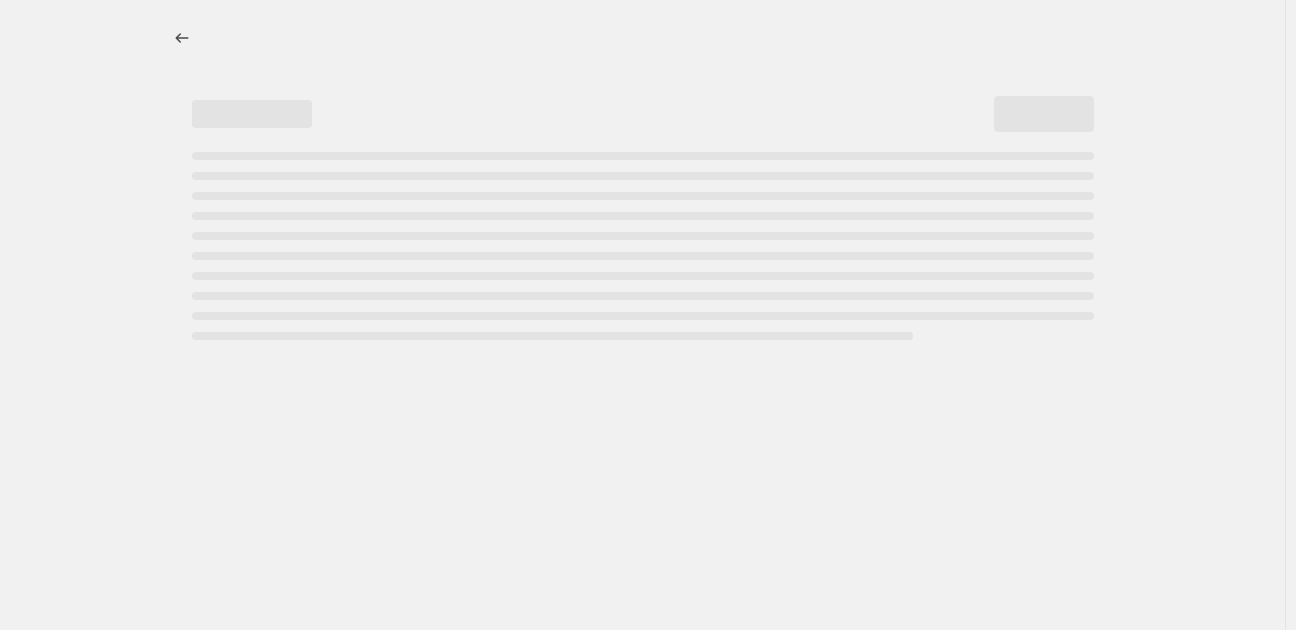 select on "percentage" 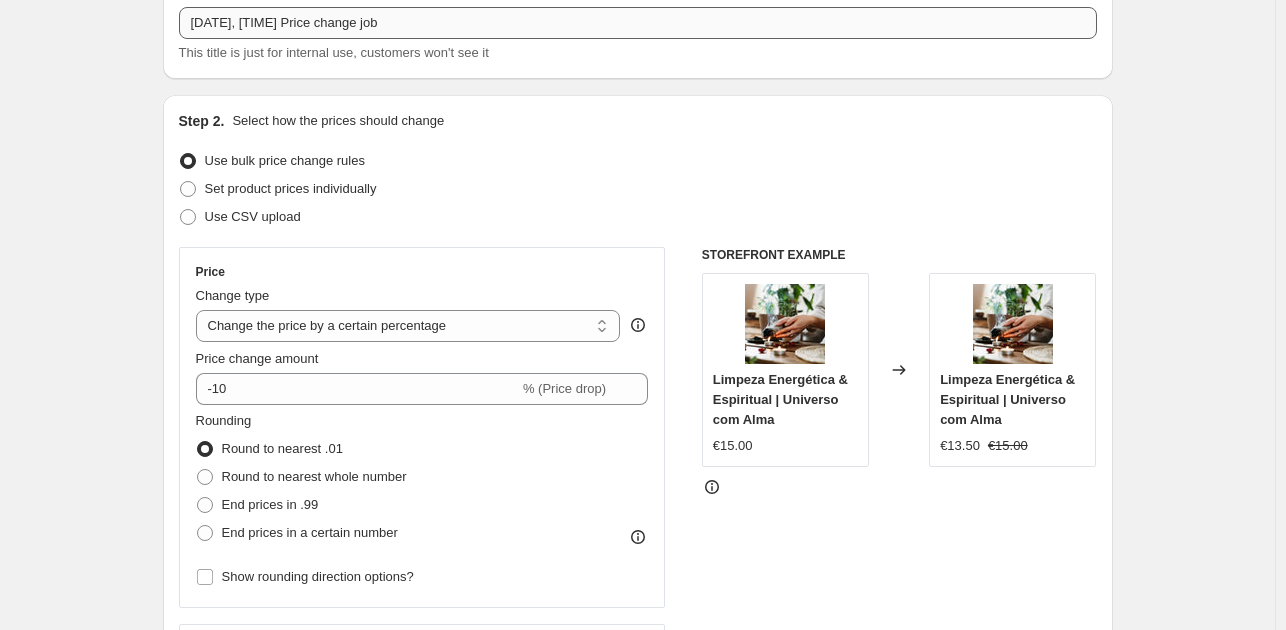 scroll, scrollTop: 133, scrollLeft: 0, axis: vertical 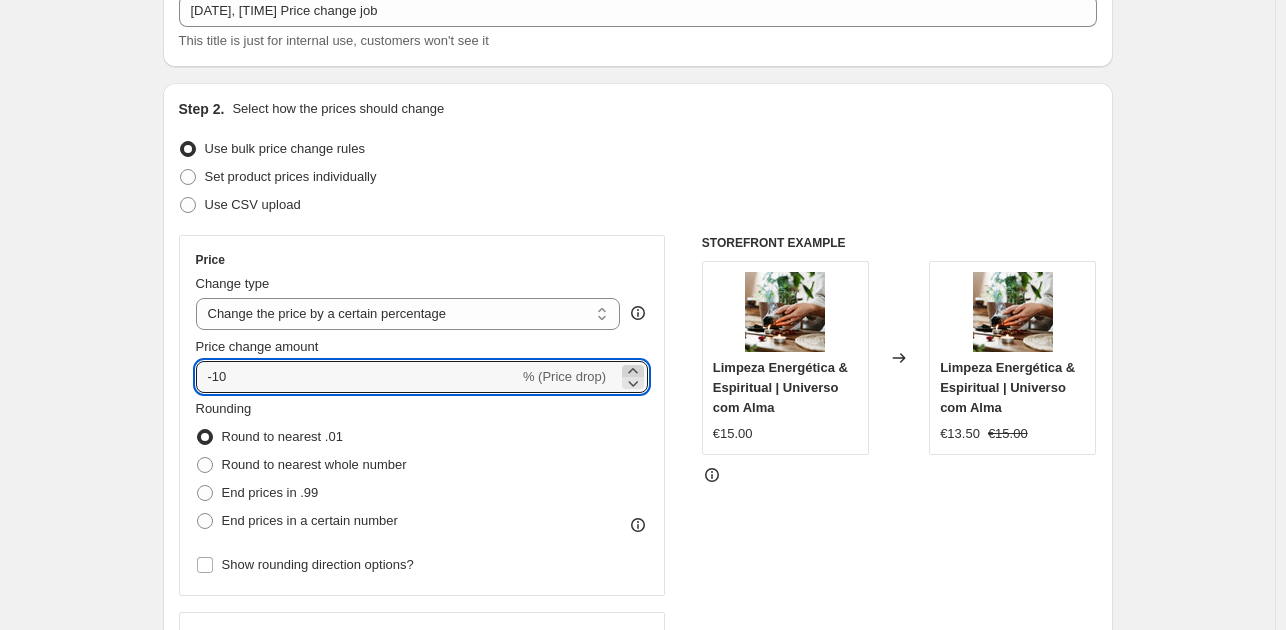 click 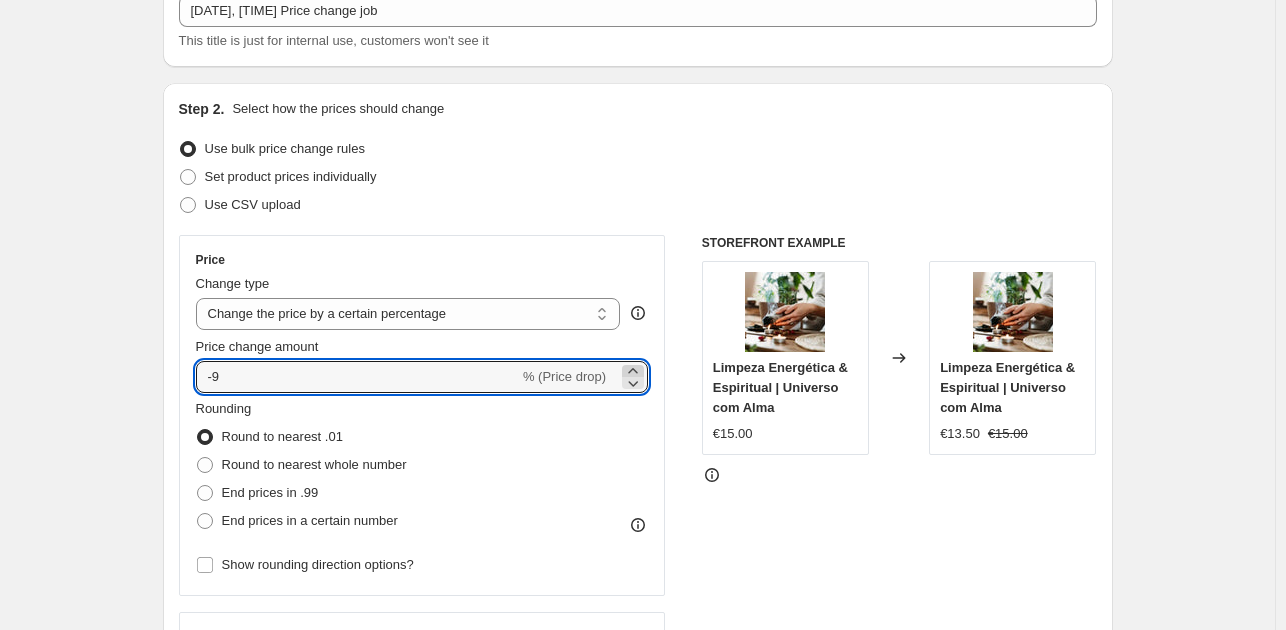 click 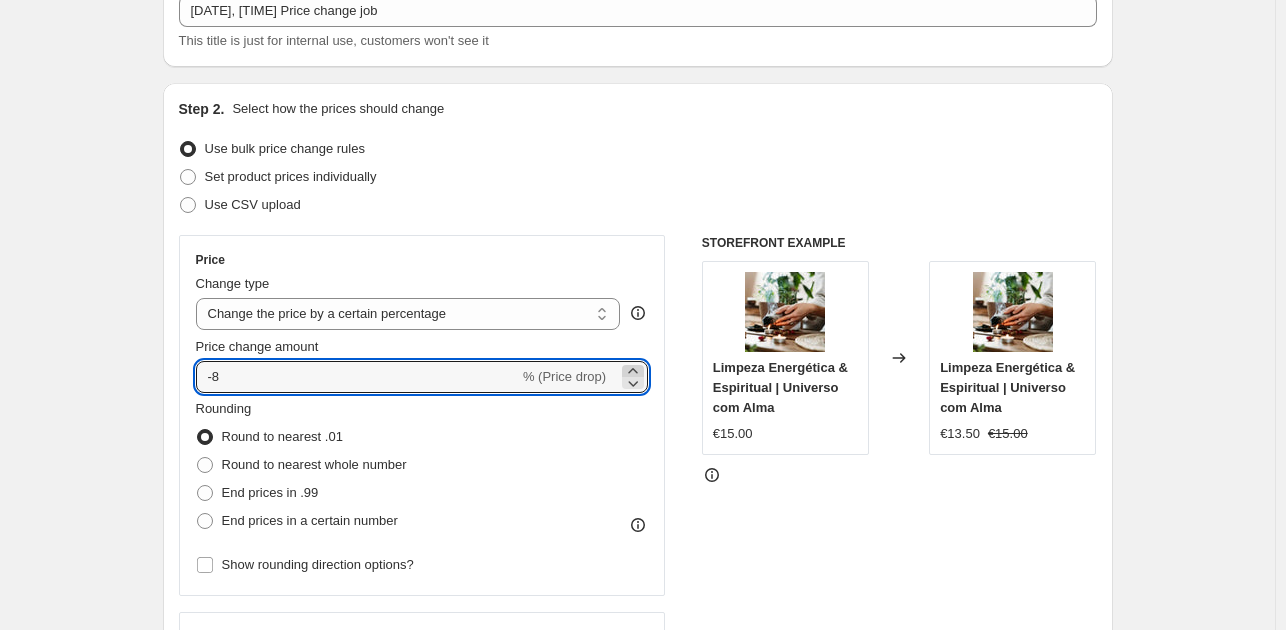 click 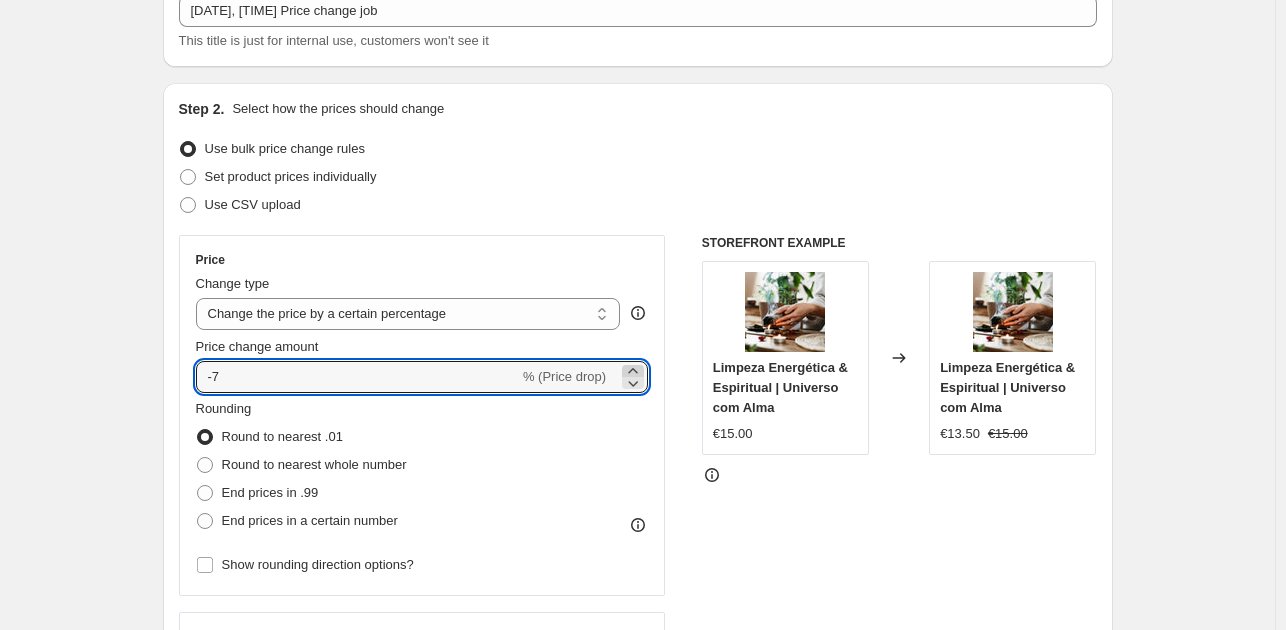 click 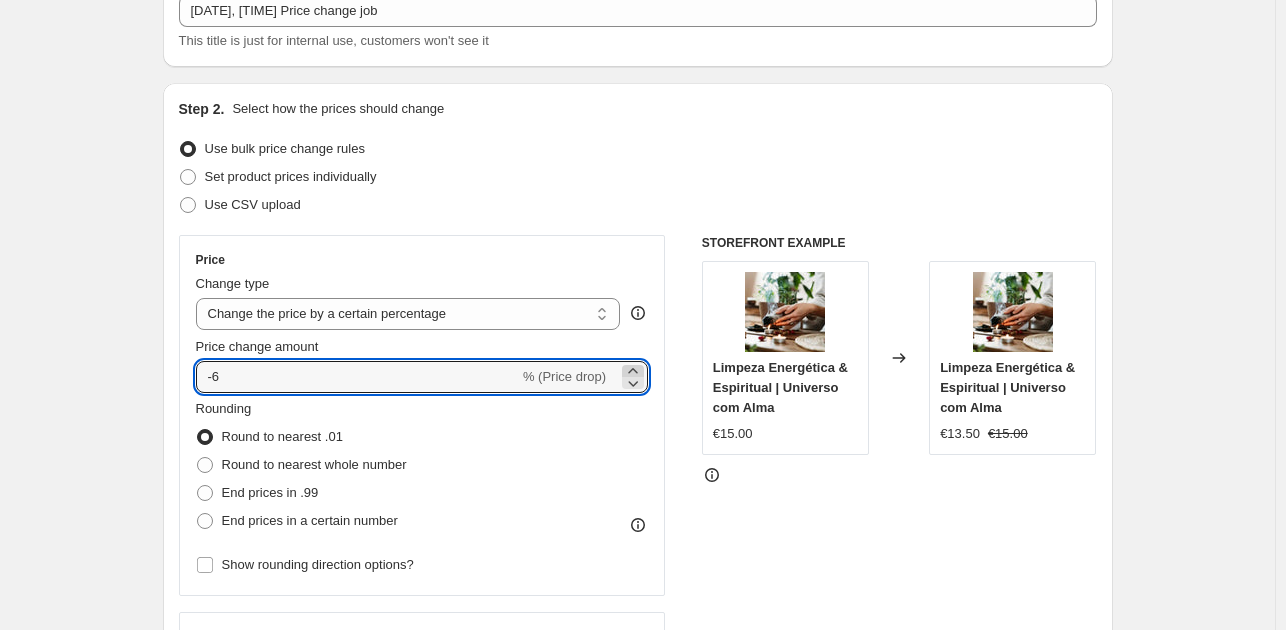 click 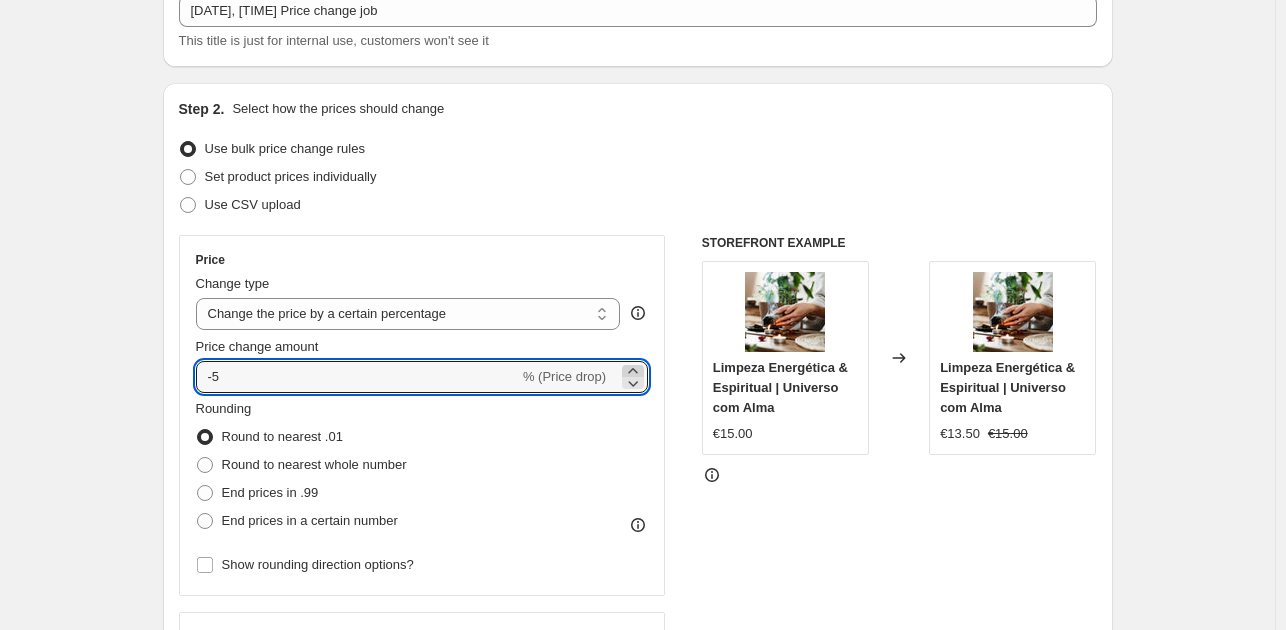 click 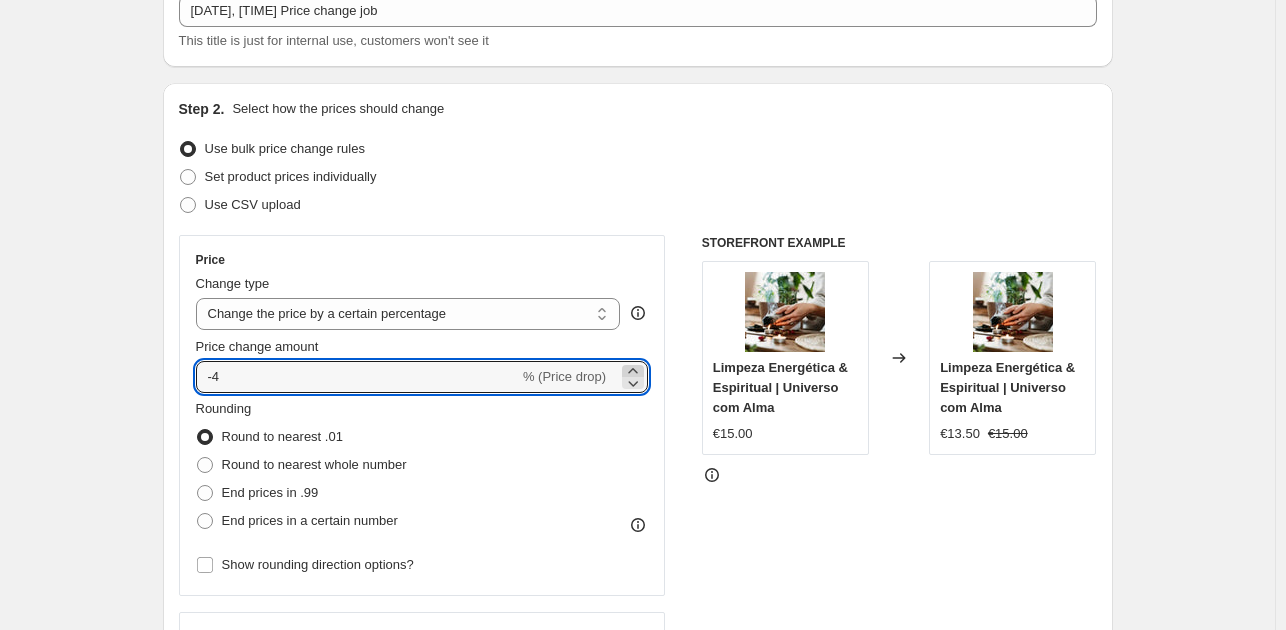 click 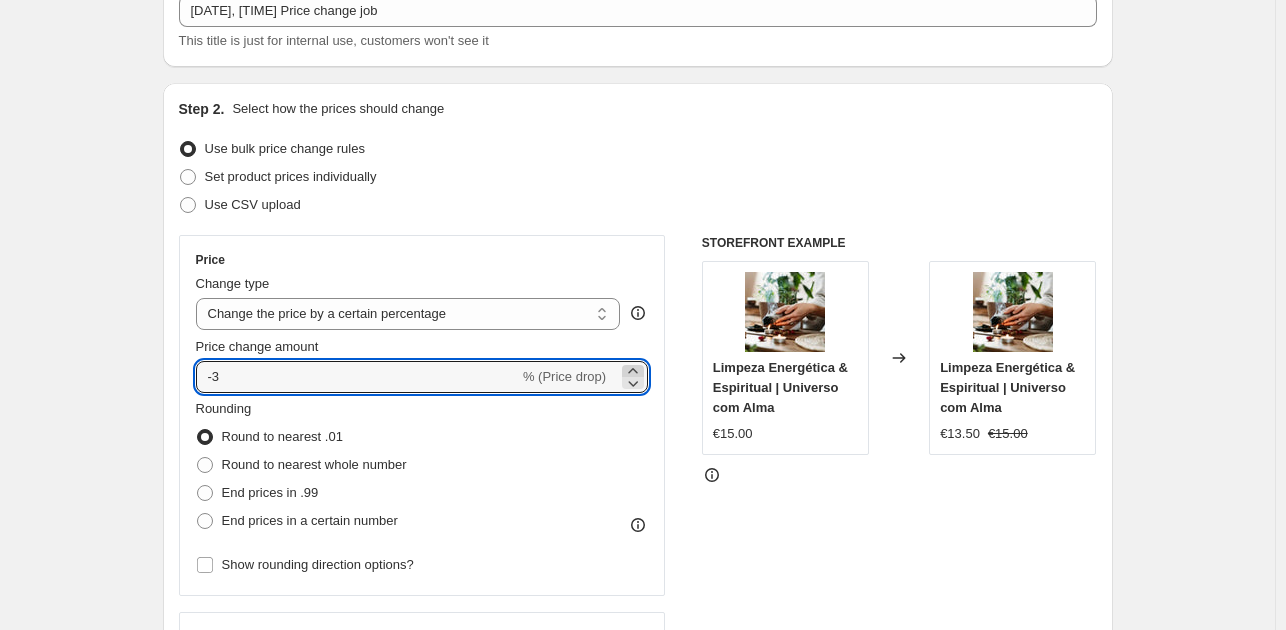 click 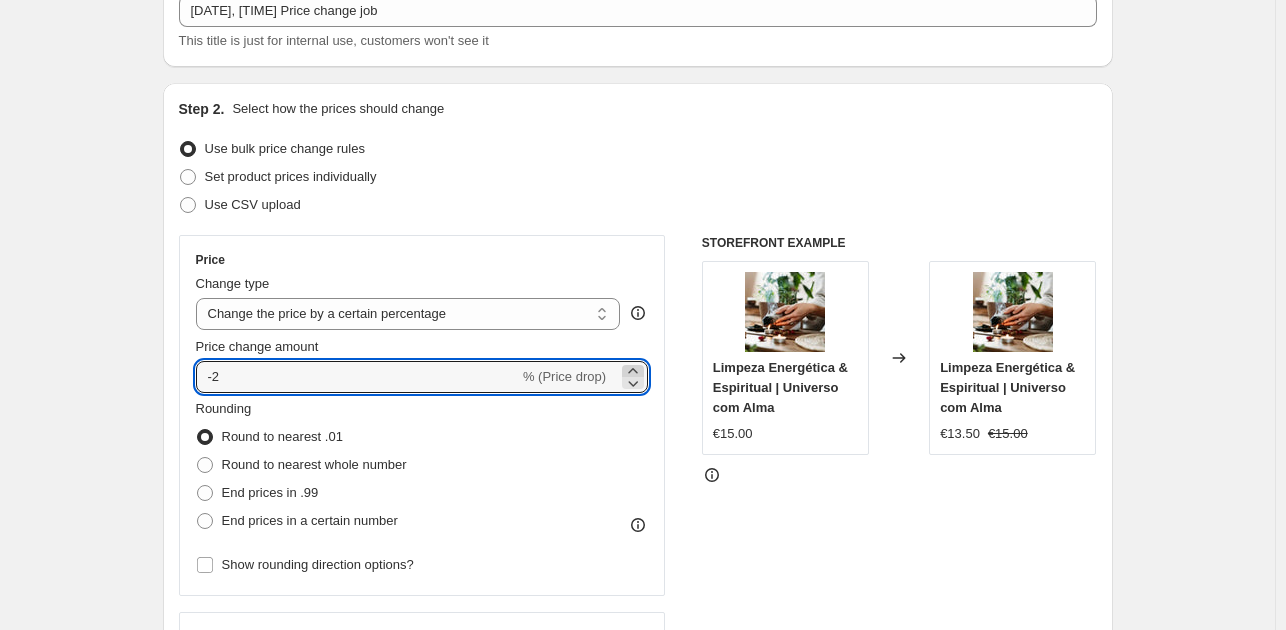click 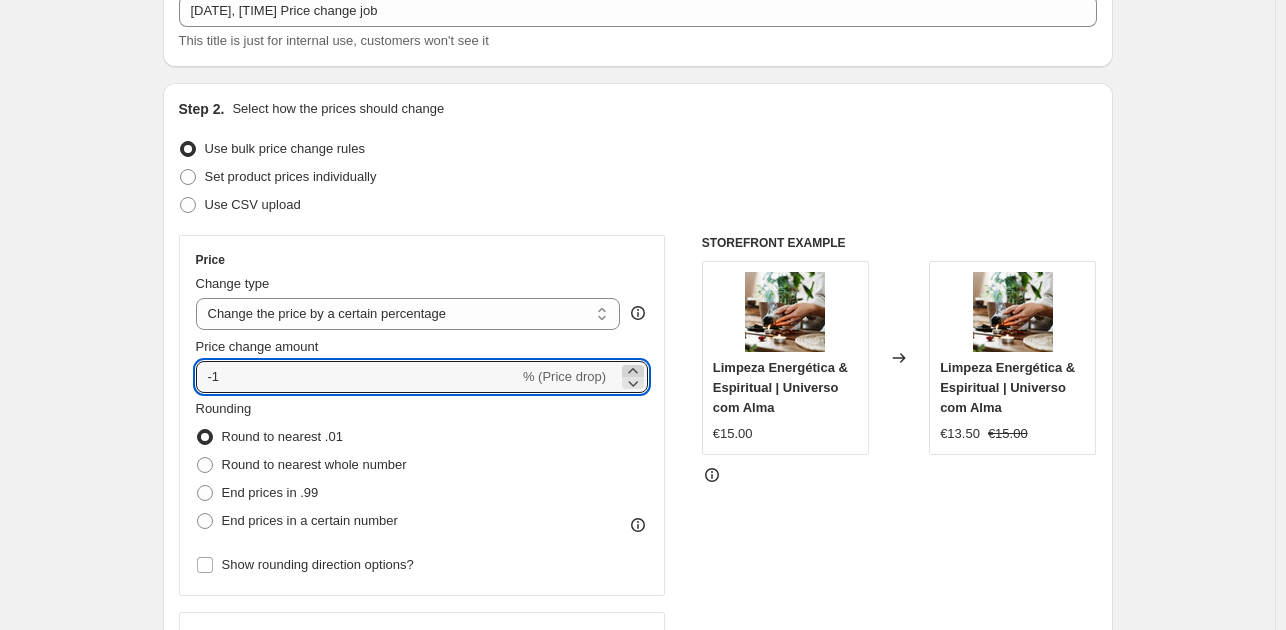 click 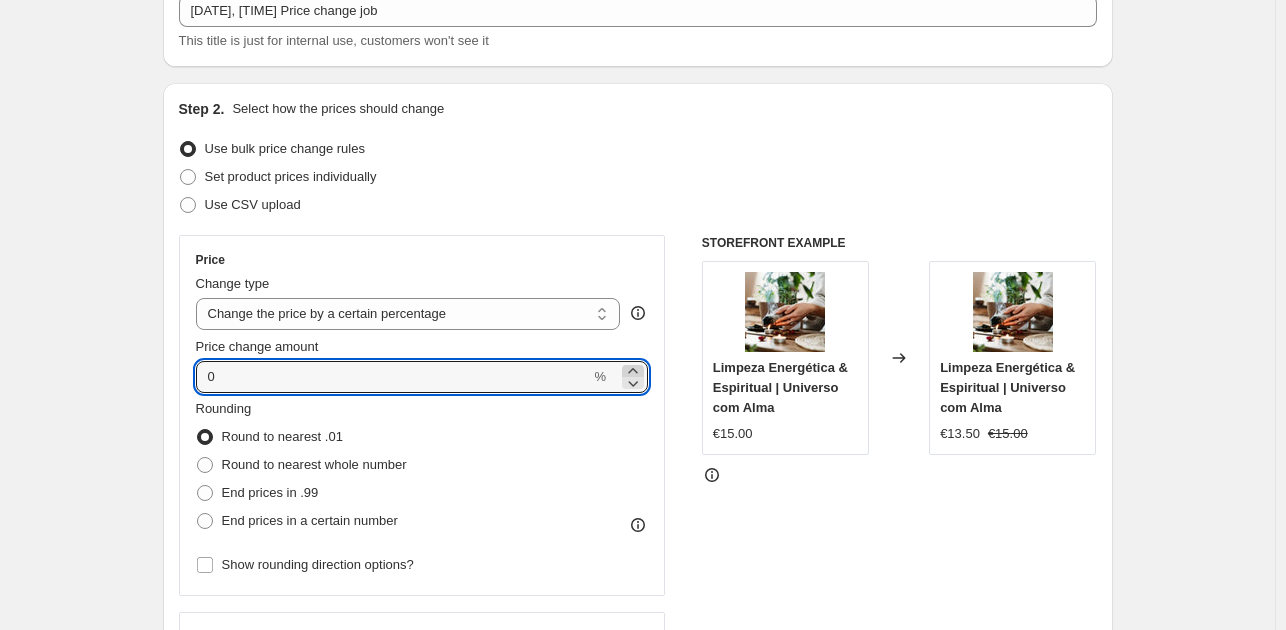 click 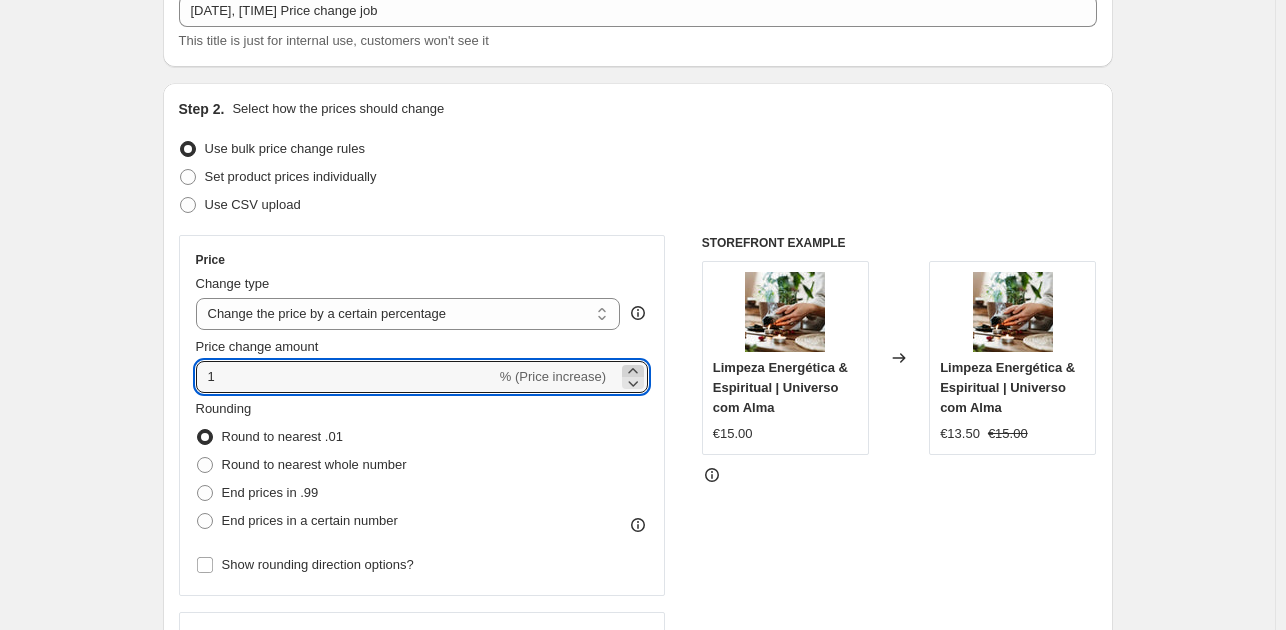 click 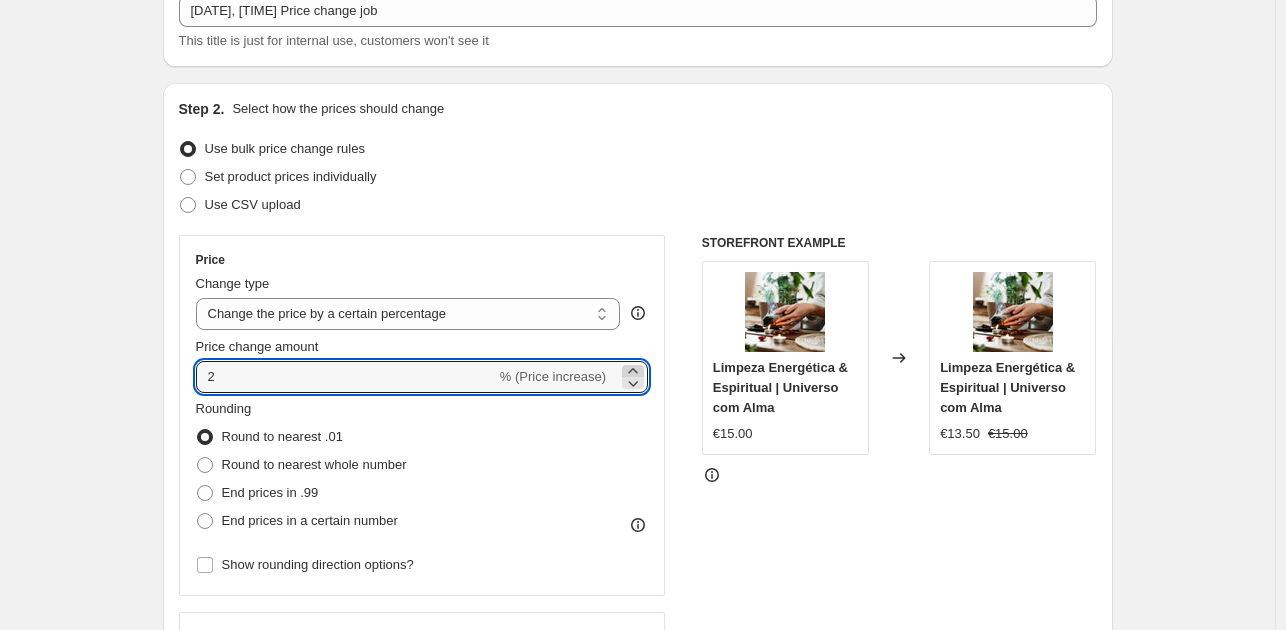 click 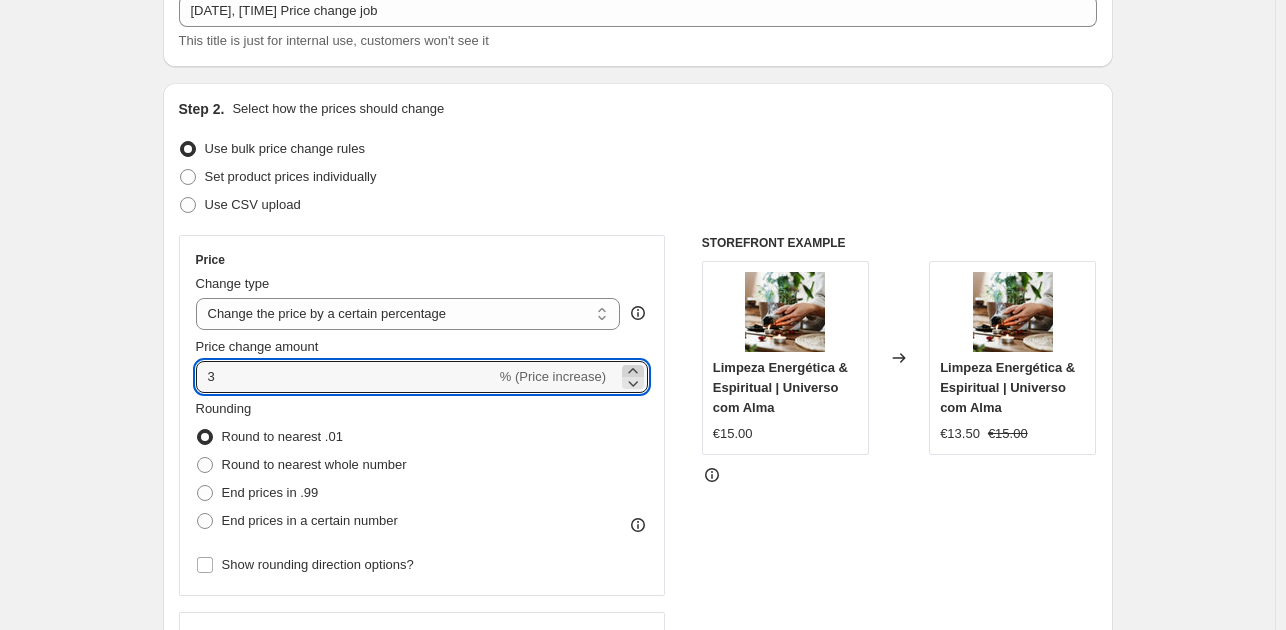 click 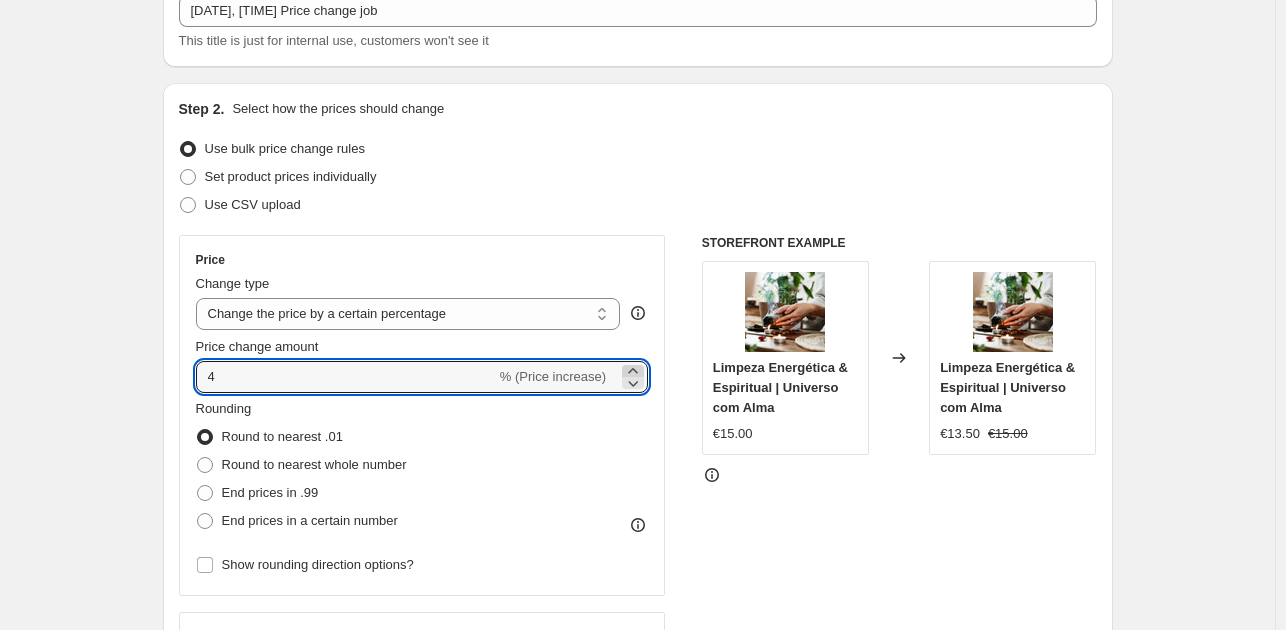 click 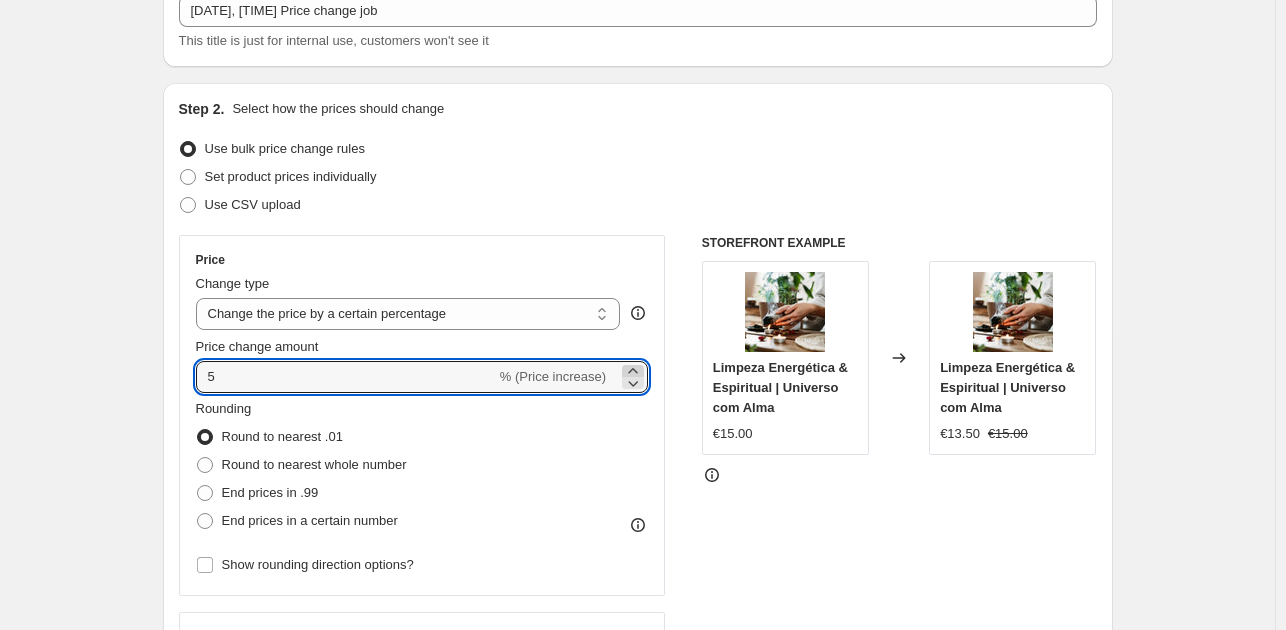 click 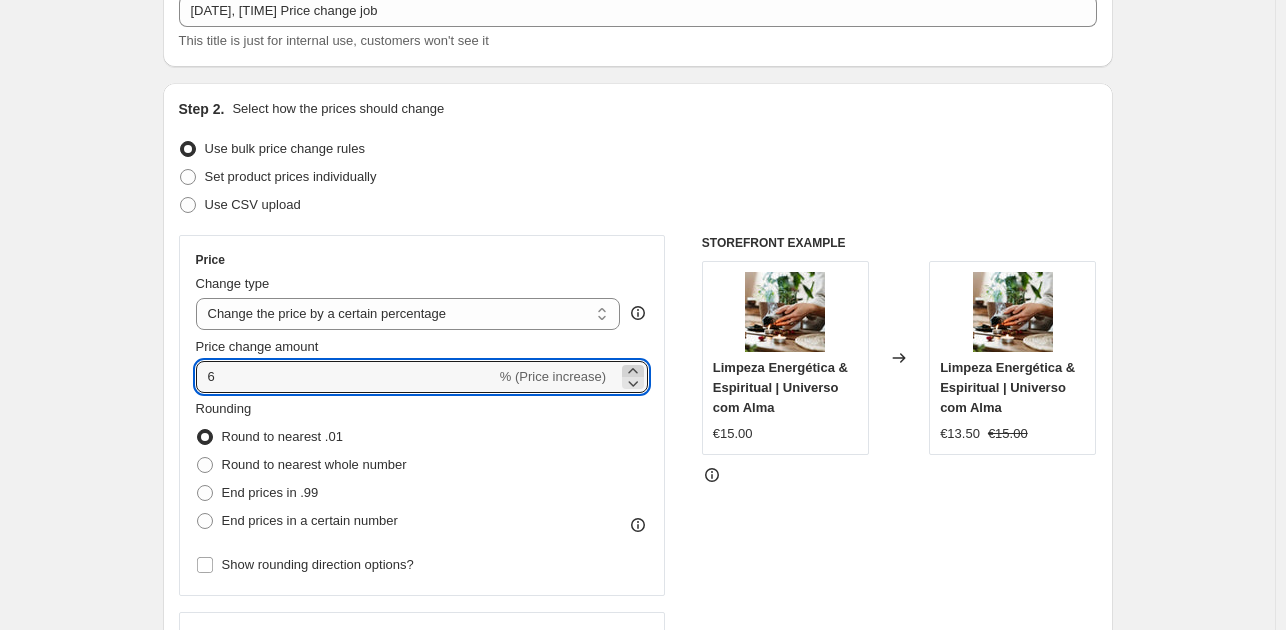 click 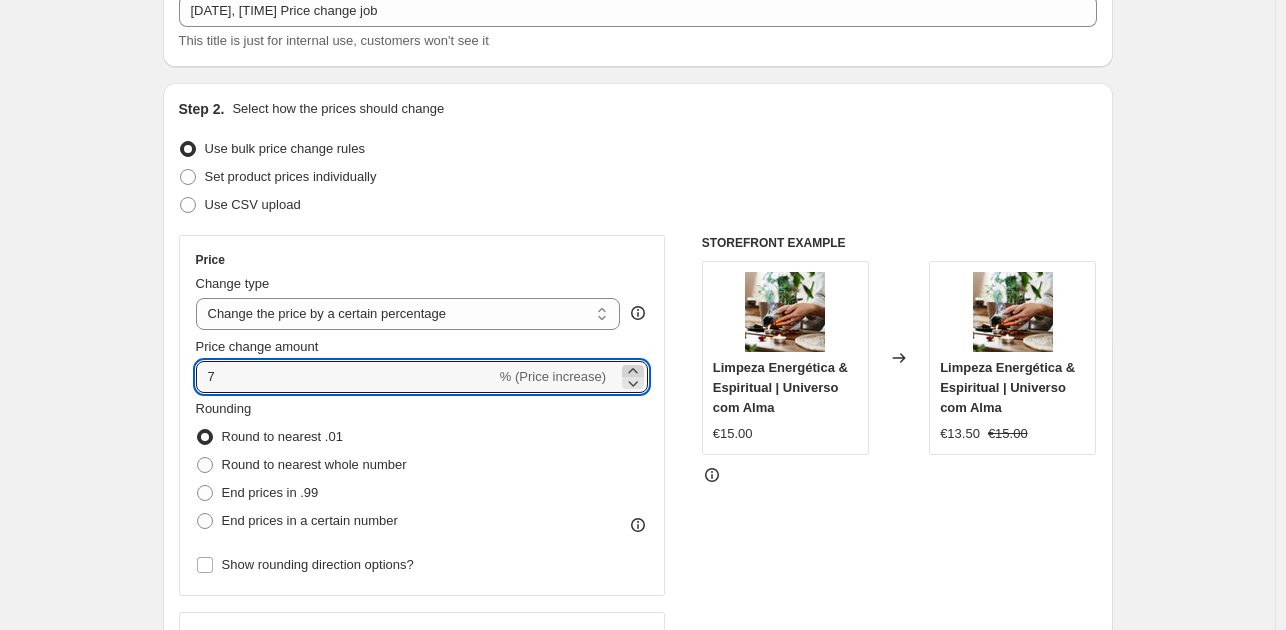 click 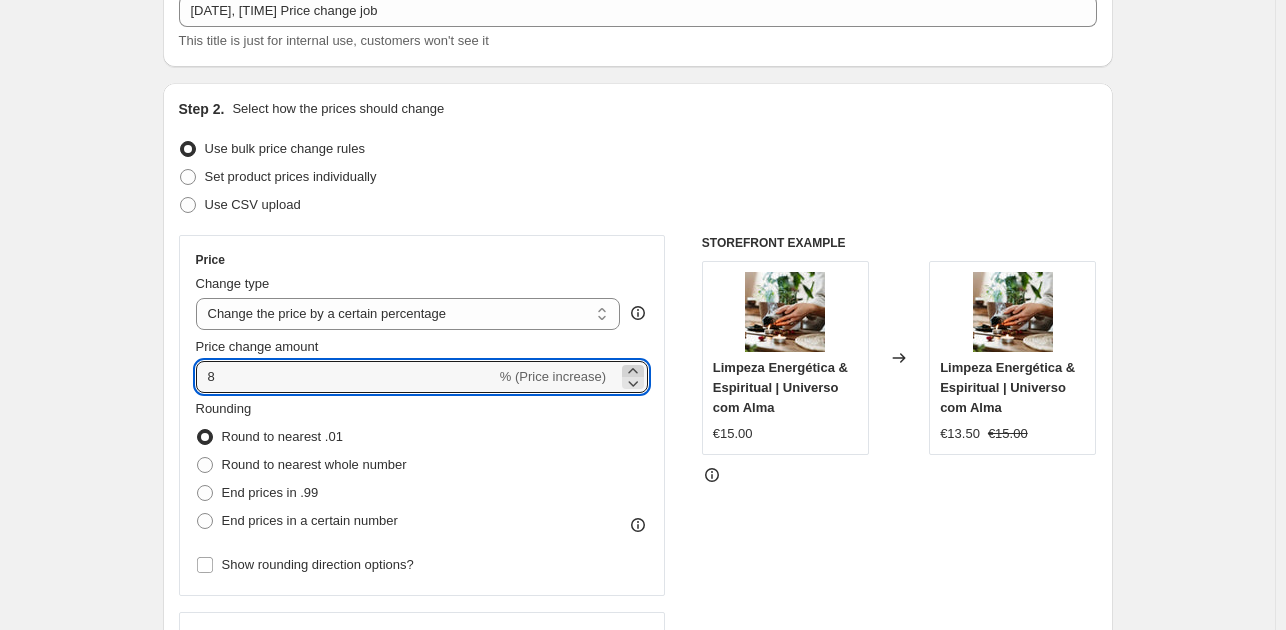 click 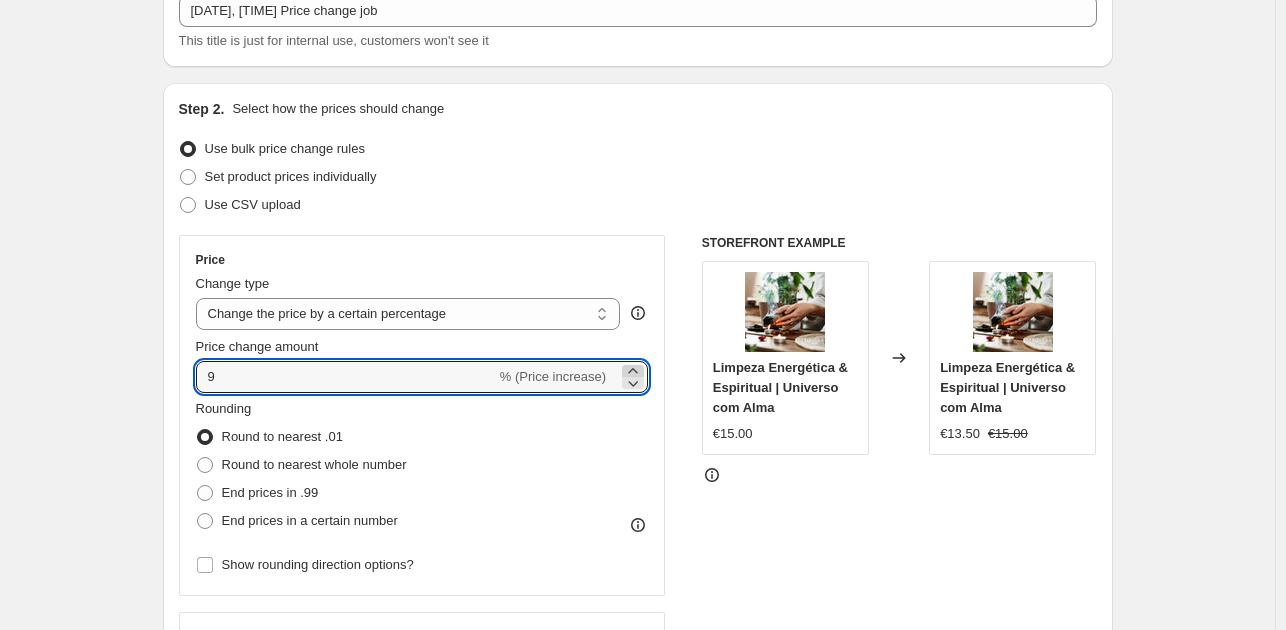 click 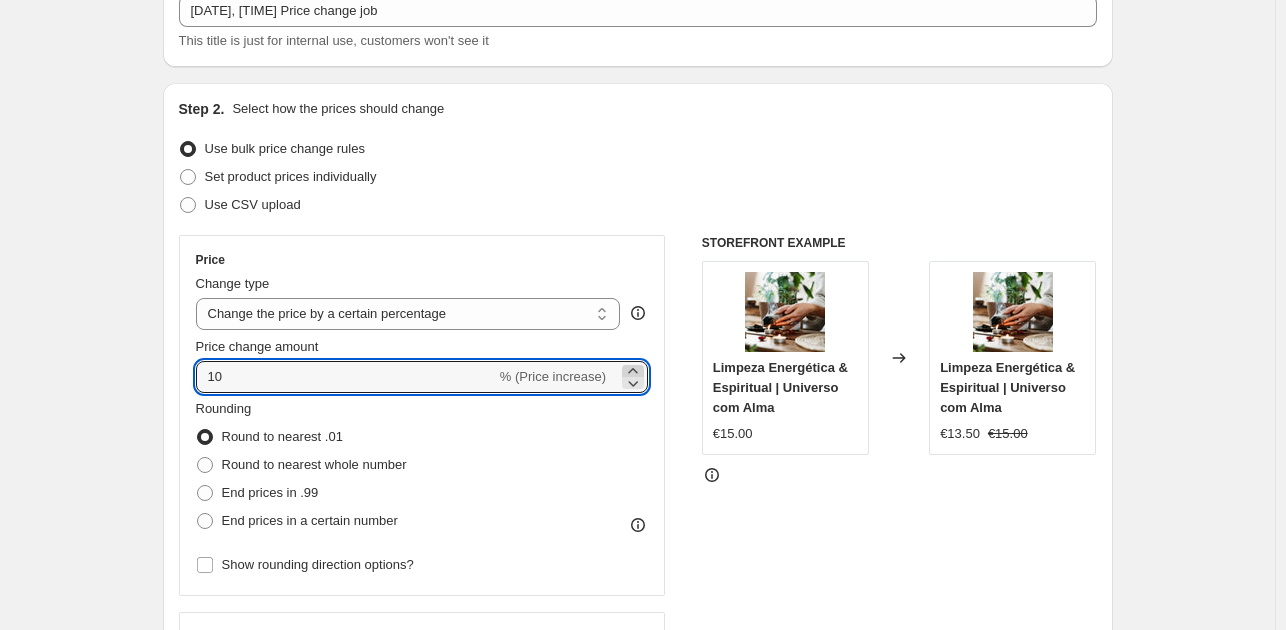 click 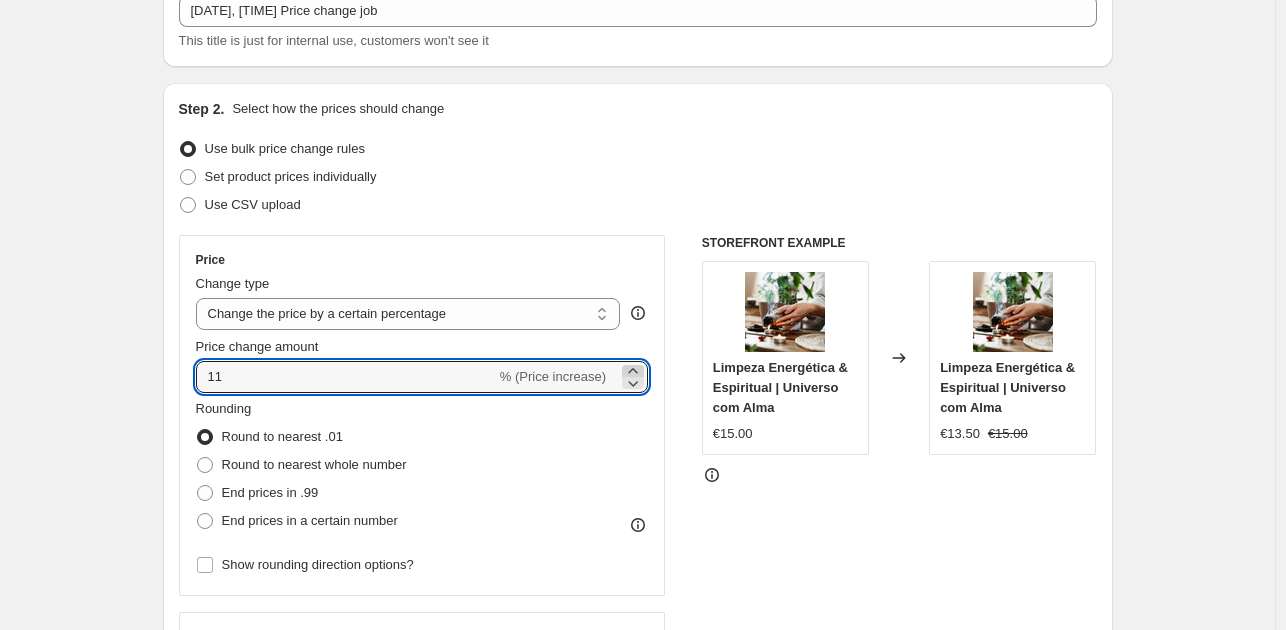 click 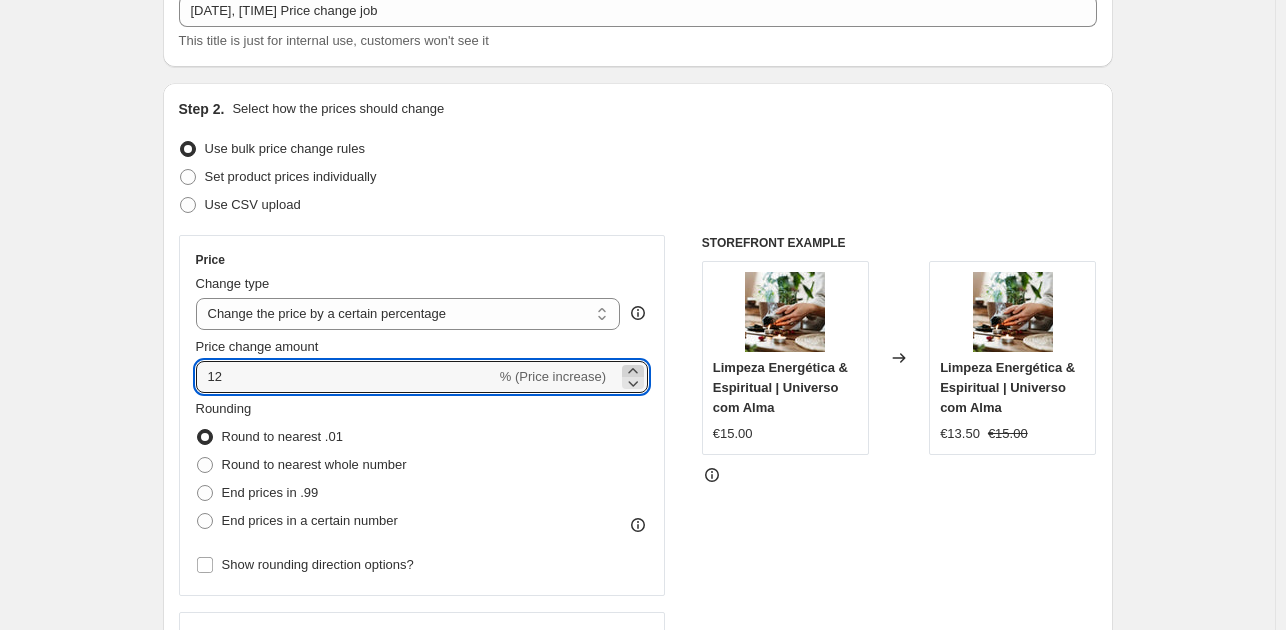 click 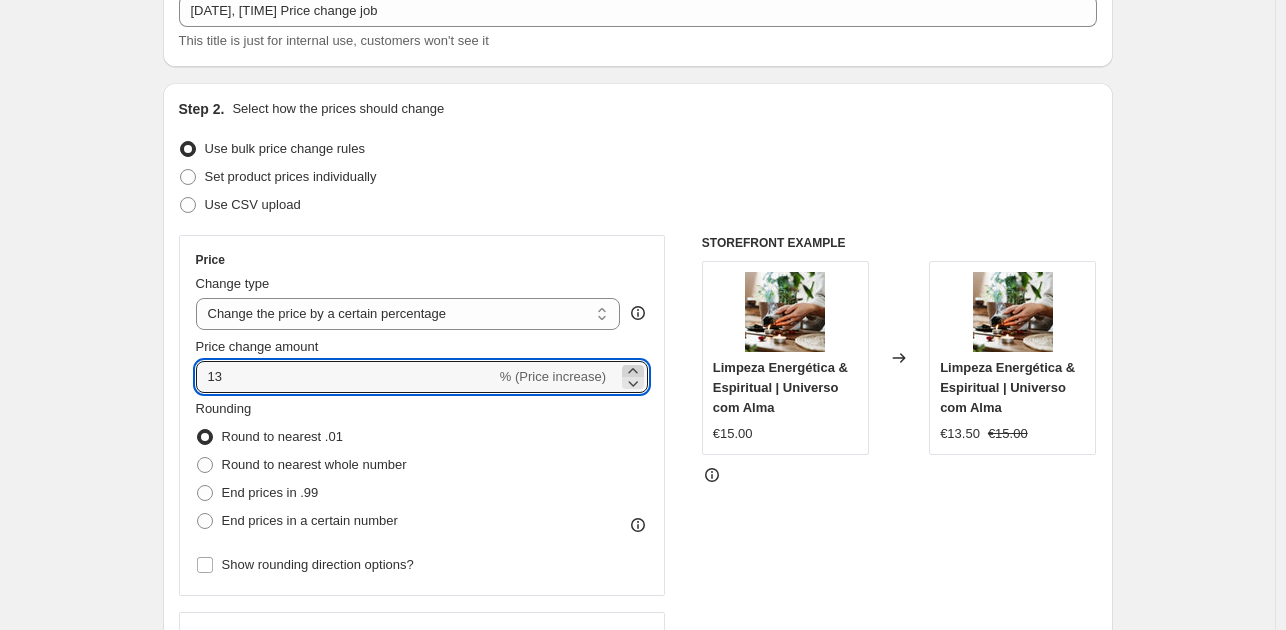 click 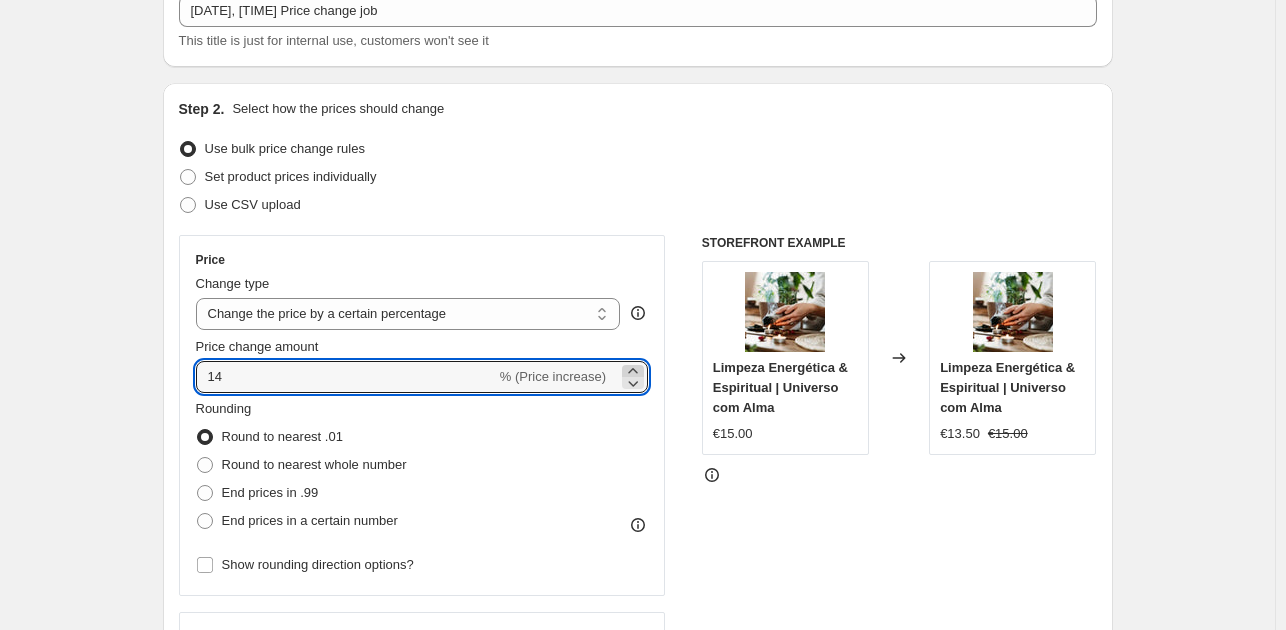 click 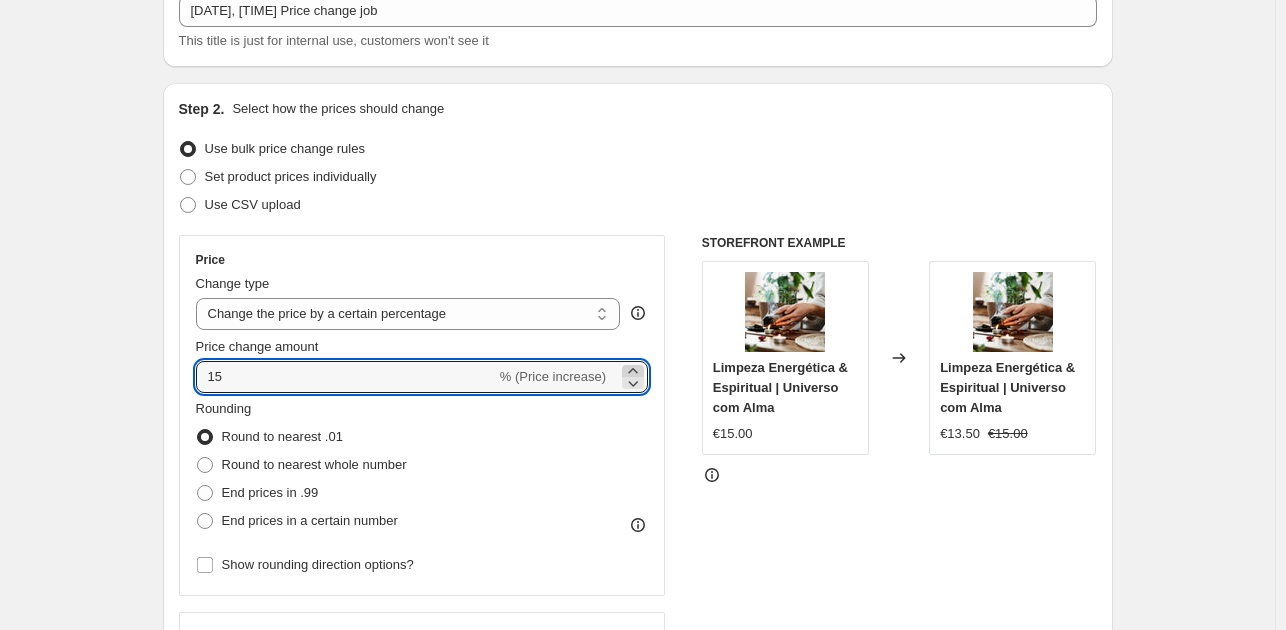 click 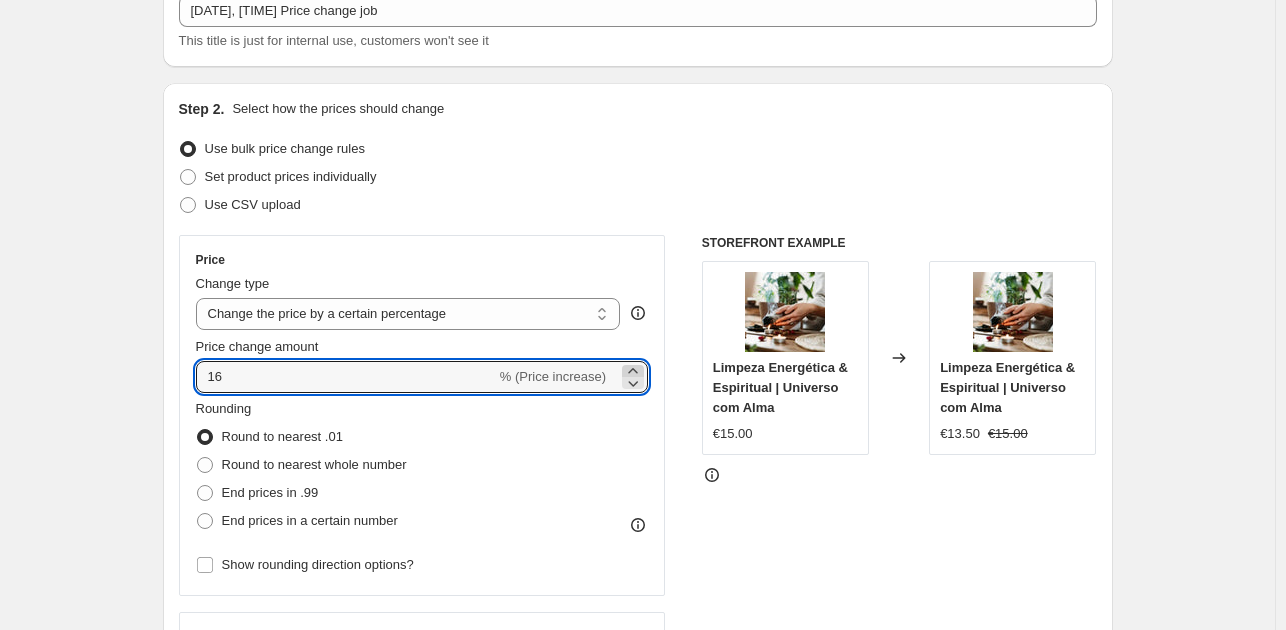 click 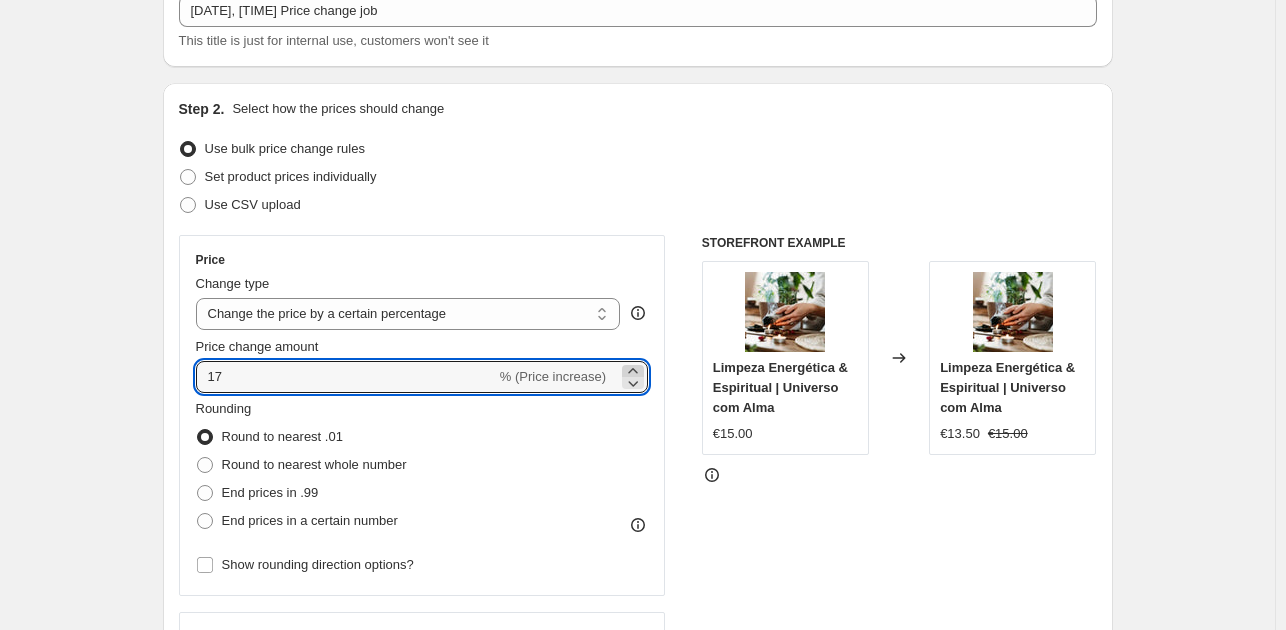 click 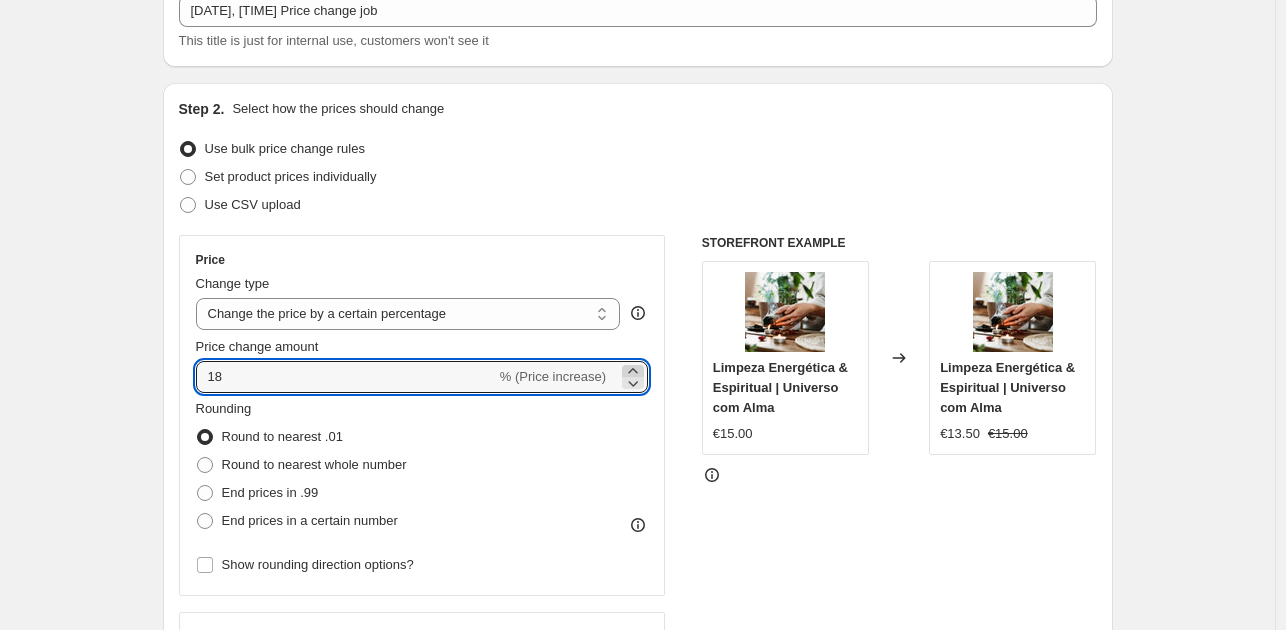 click 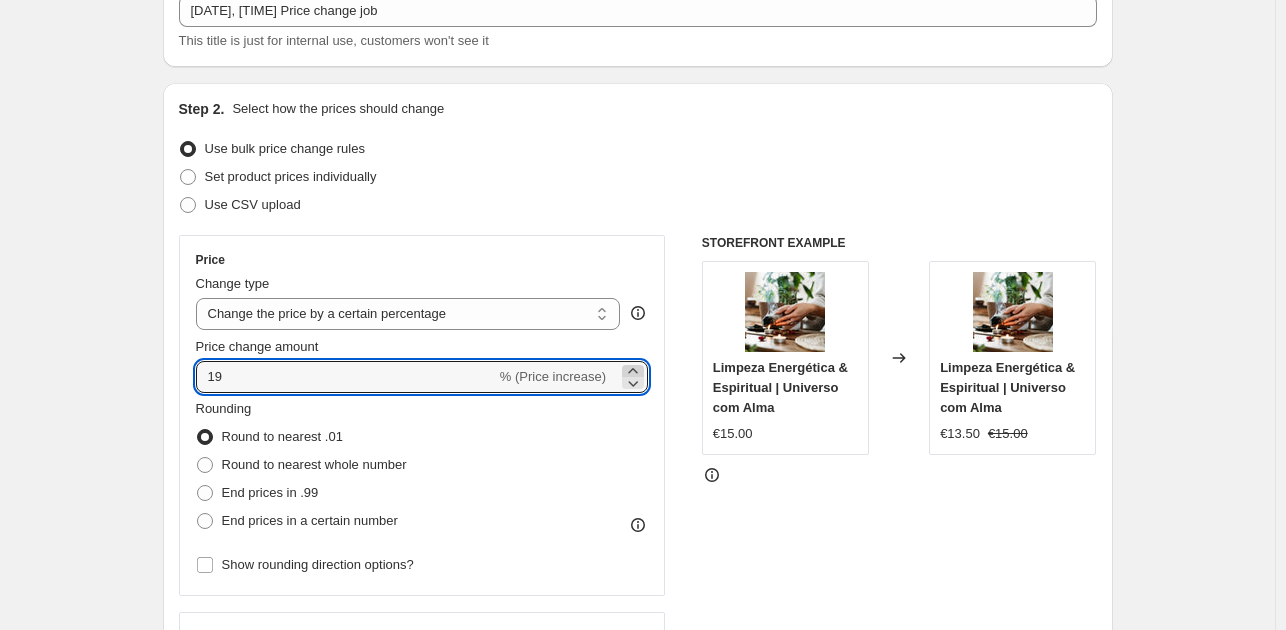 click 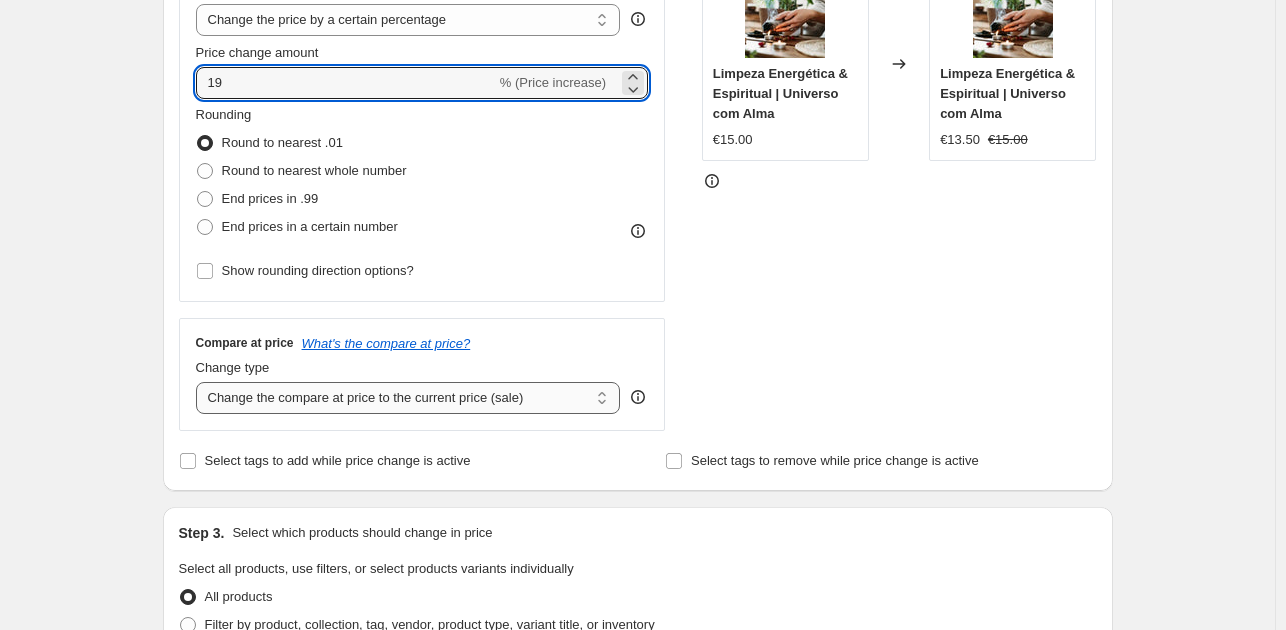 scroll, scrollTop: 466, scrollLeft: 0, axis: vertical 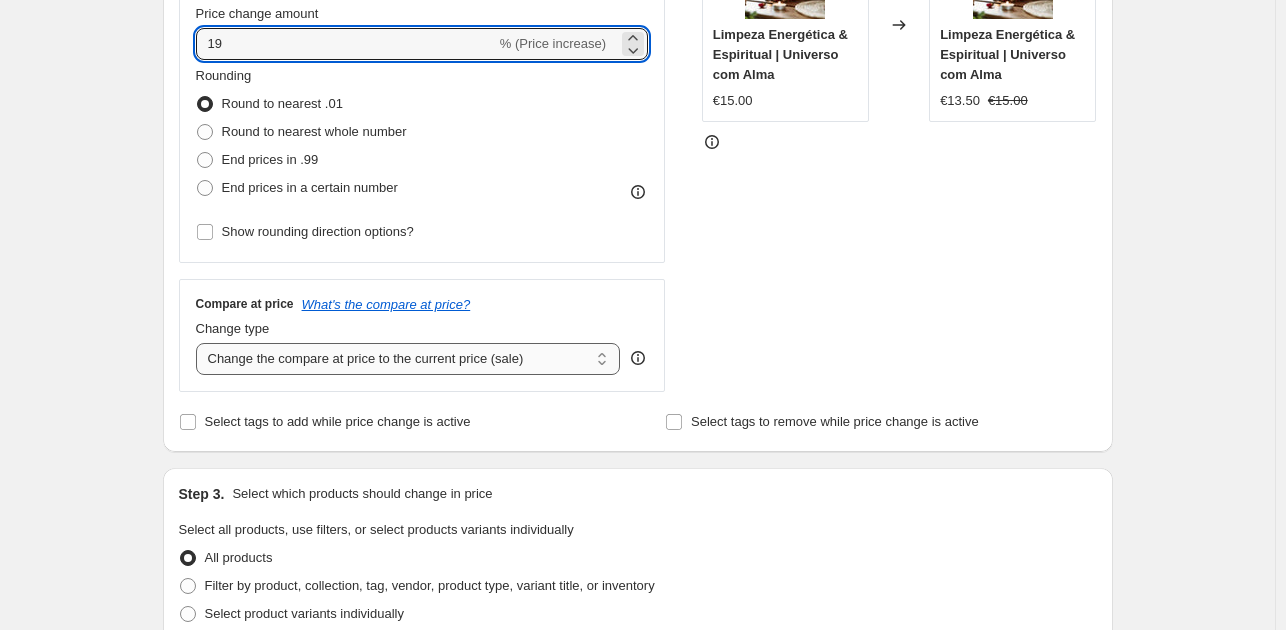 type on "19" 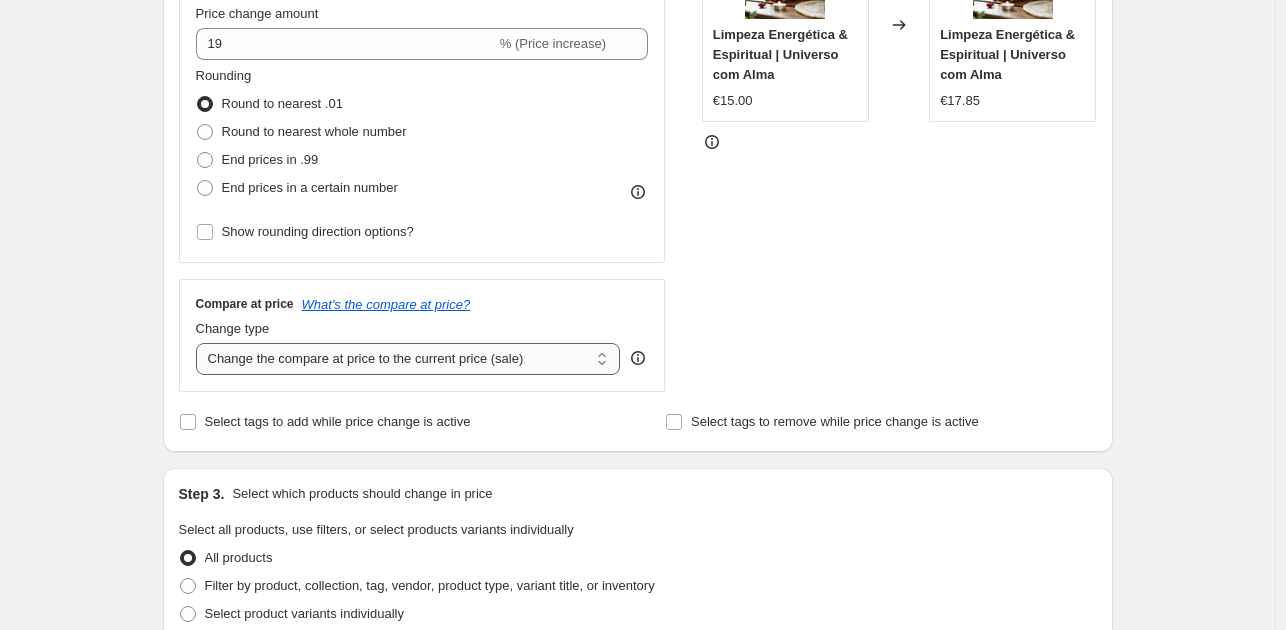click on "Change the compare at price to the current price (sale) Change the compare at price to a certain amount Change the compare at price by a certain amount Change the compare at price by a certain percentage Change the compare at price by a certain amount relative to the actual price Change the compare at price by a certain percentage relative to the actual price Don't change the compare at price Remove the compare at price" at bounding box center (408, 359) 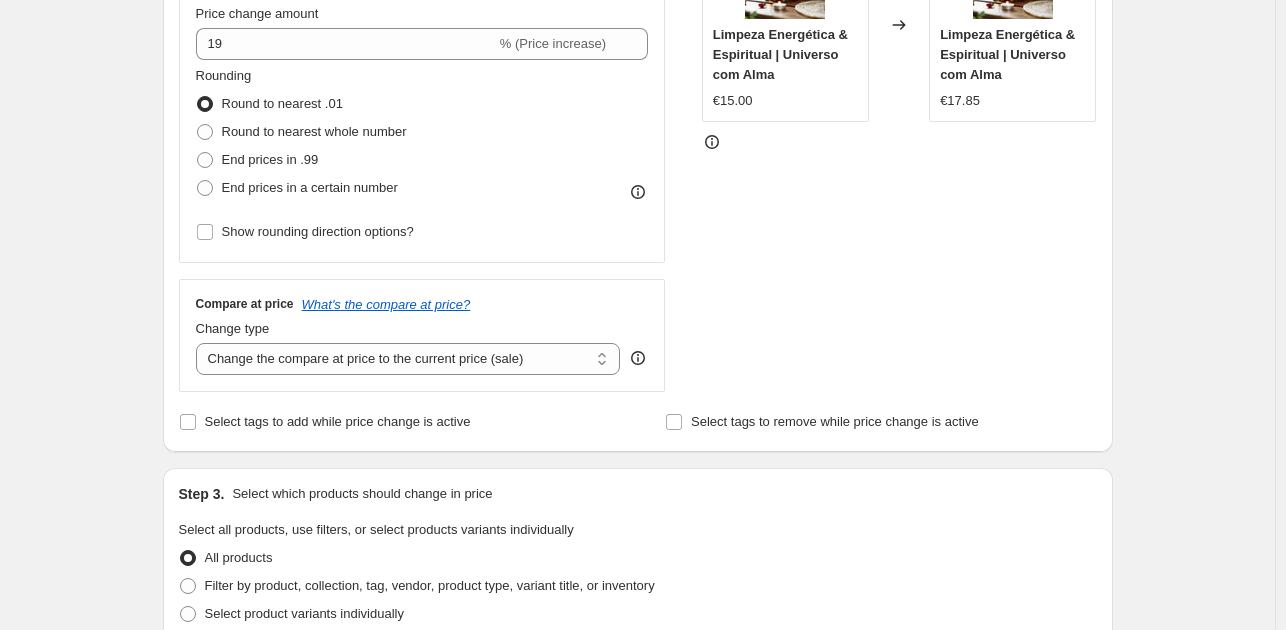 select on "remove" 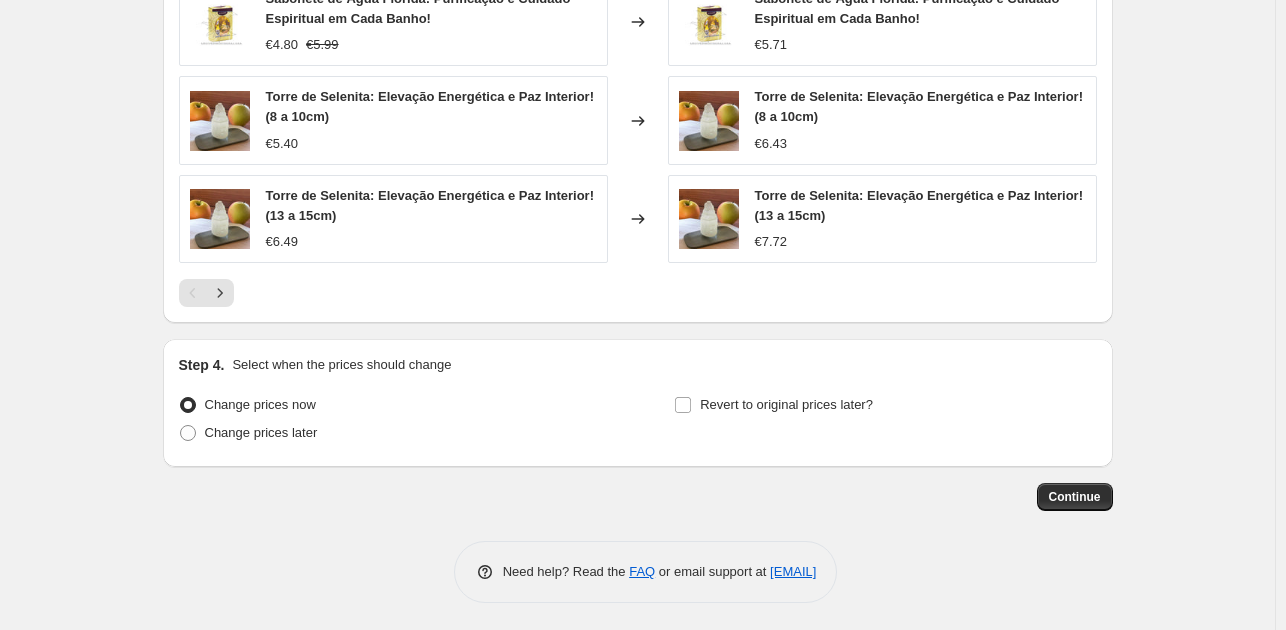 scroll, scrollTop: 1393, scrollLeft: 0, axis: vertical 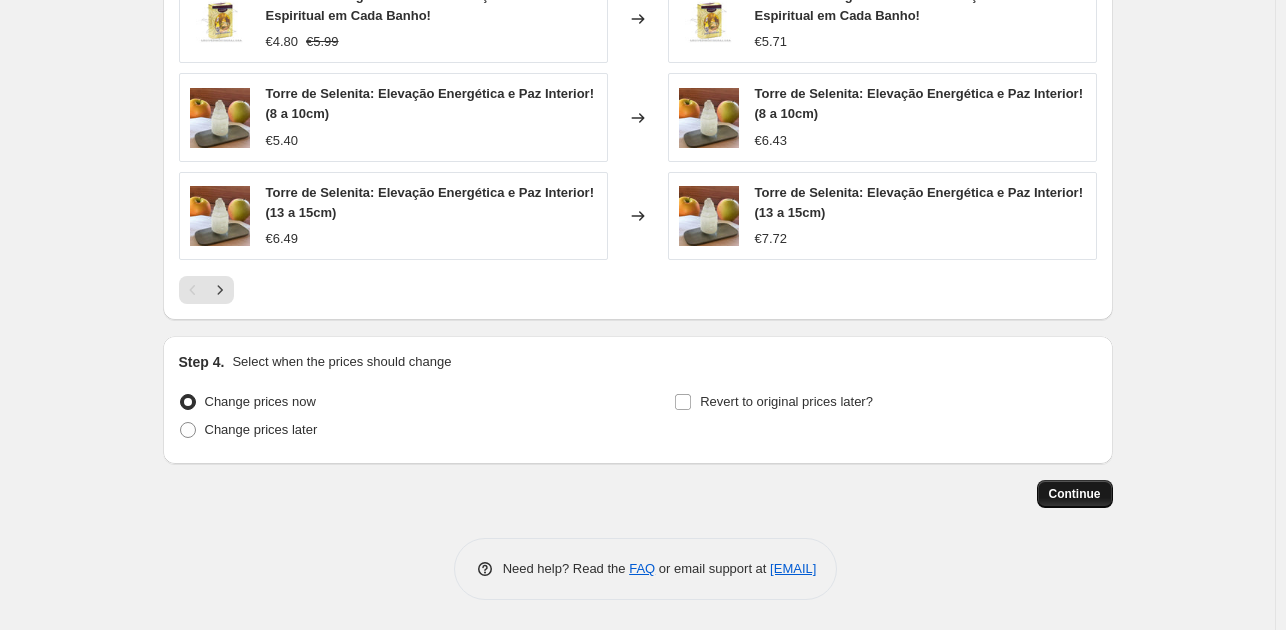 click on "Continue" at bounding box center (1075, 494) 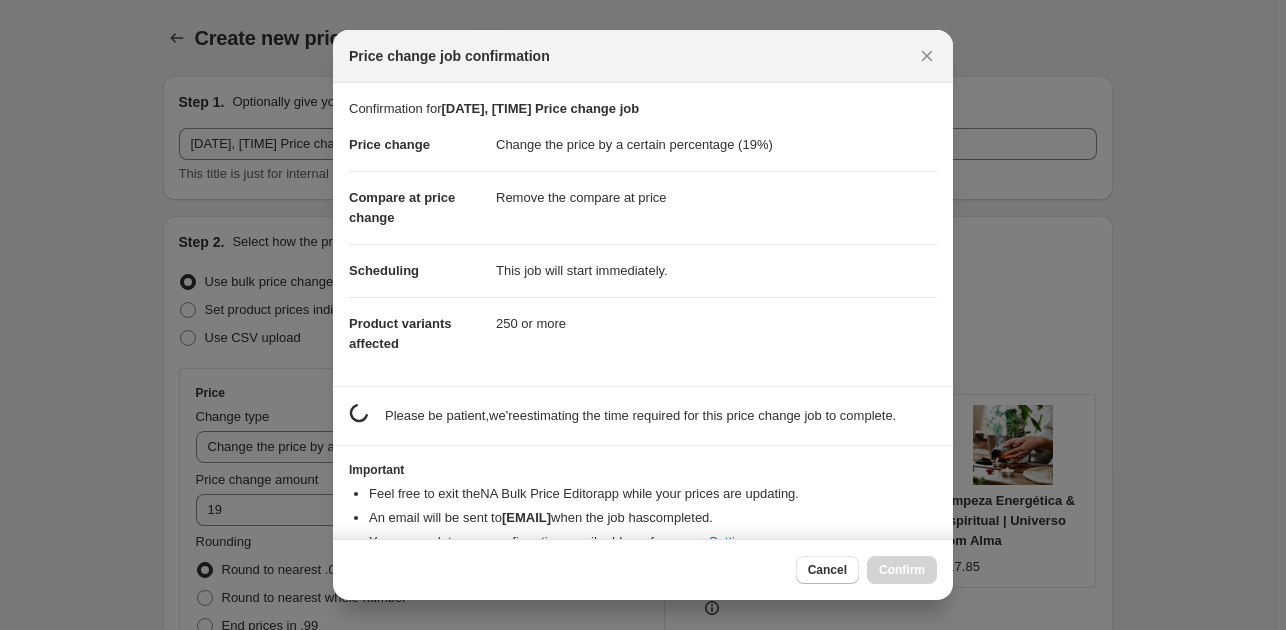 scroll, scrollTop: 1393, scrollLeft: 0, axis: vertical 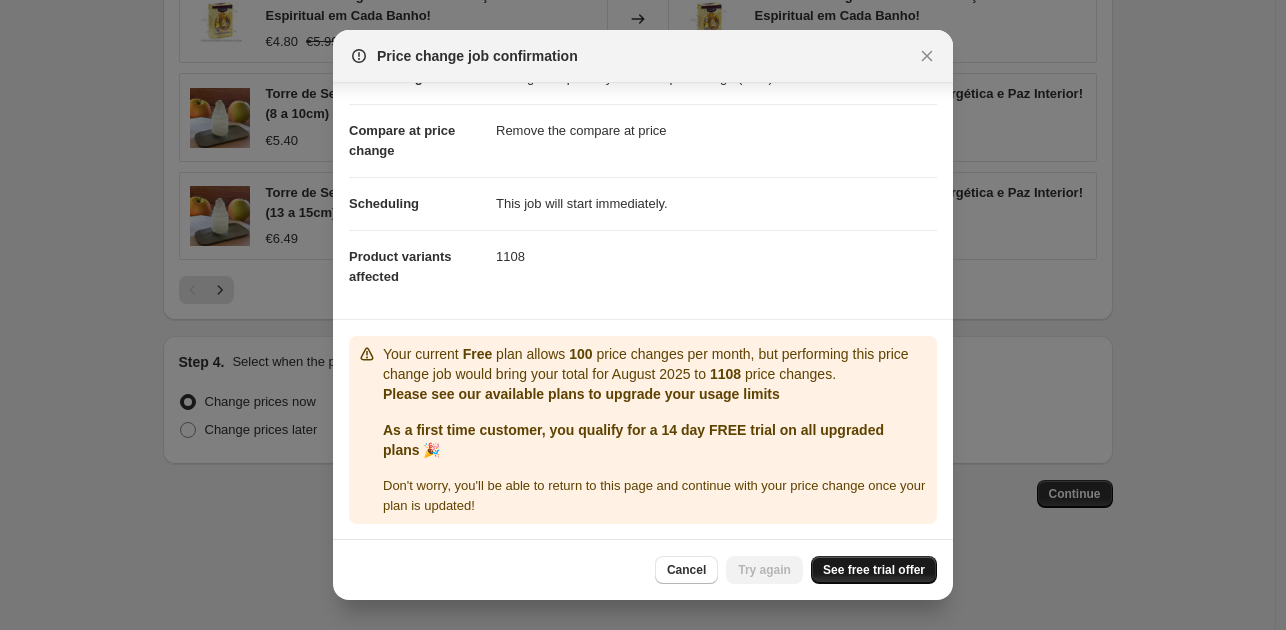 click on "See free trial offer" at bounding box center (874, 570) 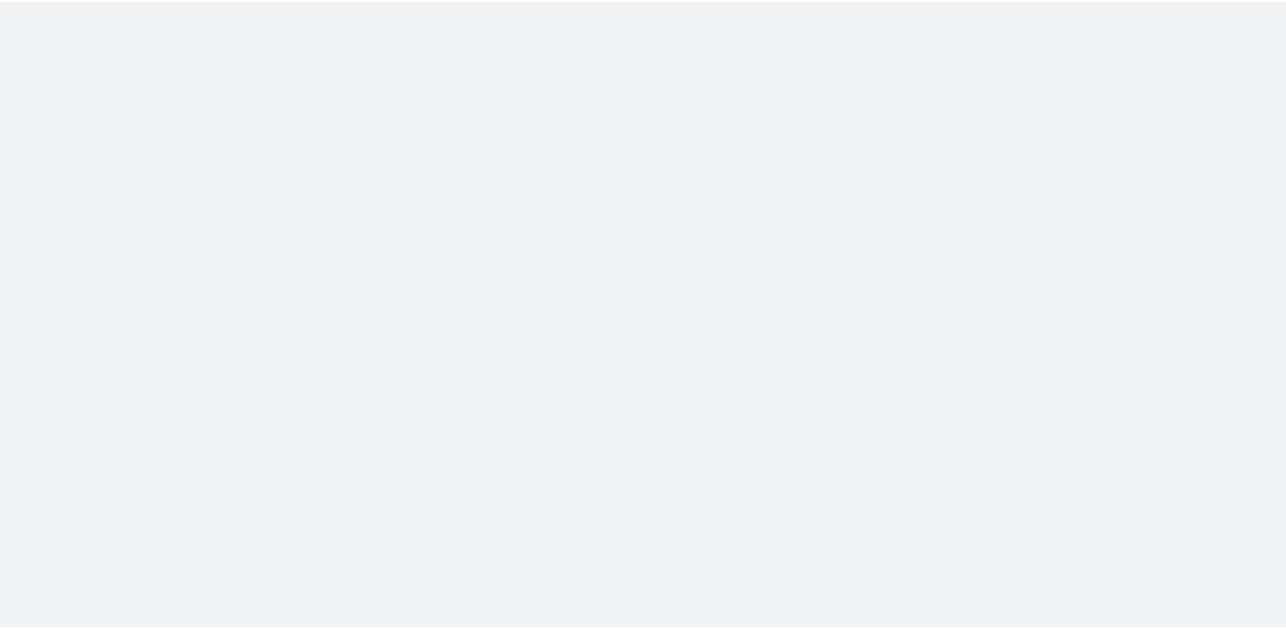 scroll, scrollTop: 0, scrollLeft: 0, axis: both 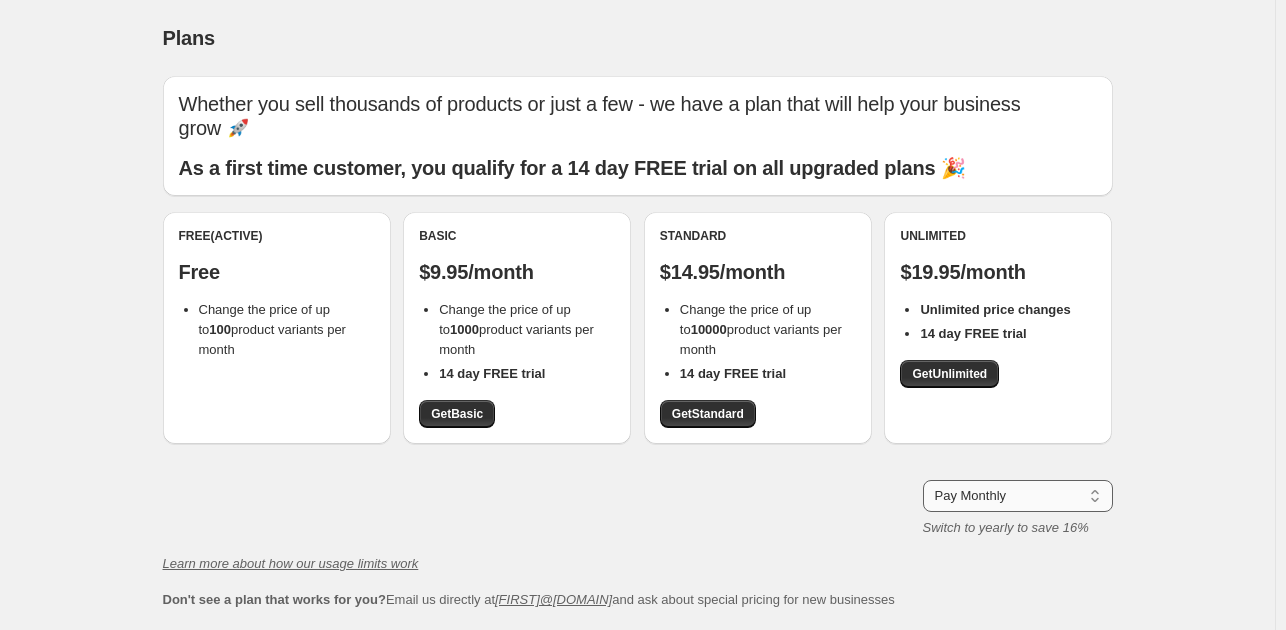 click on "Pay Monthly Pay Yearly (Save 16%)" at bounding box center (1018, 496) 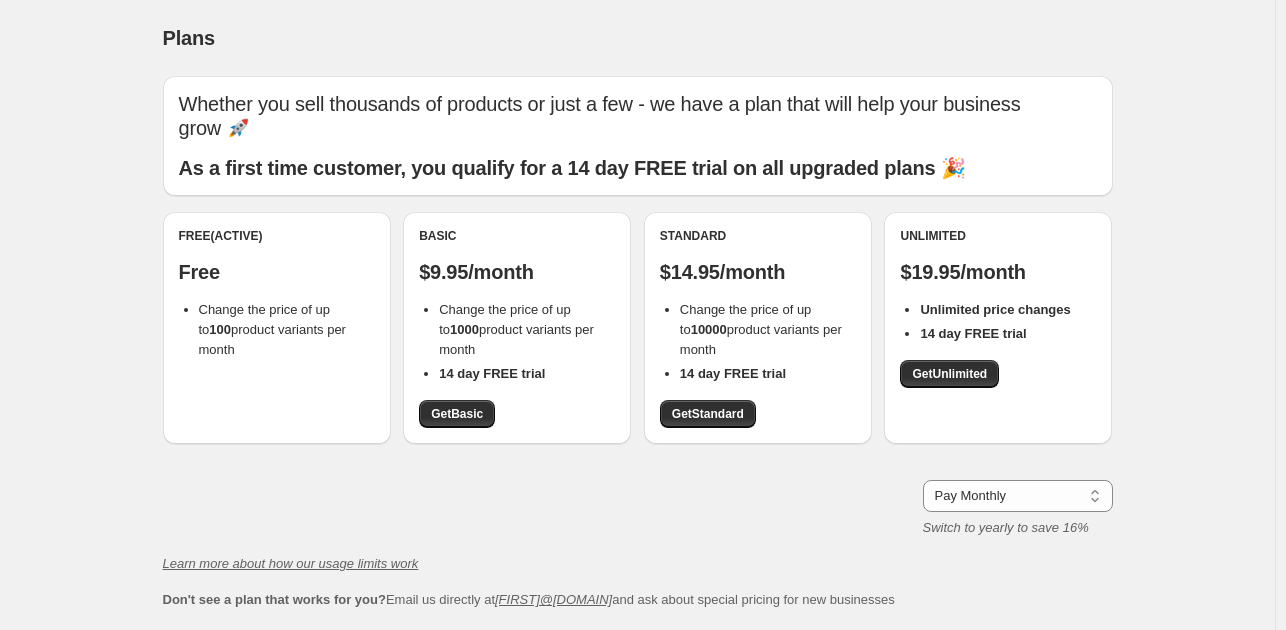 click on "Pay Monthly Pay Yearly (Save 16%)" at bounding box center (1018, 496) 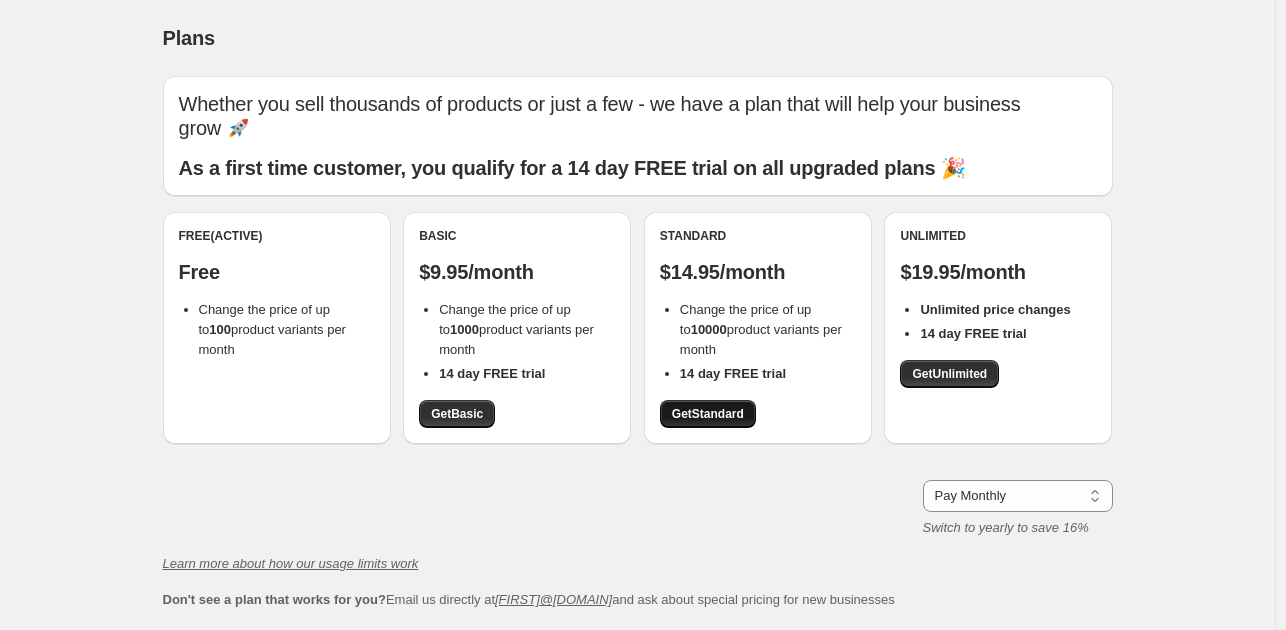 click on "Get  Standard" at bounding box center (708, 414) 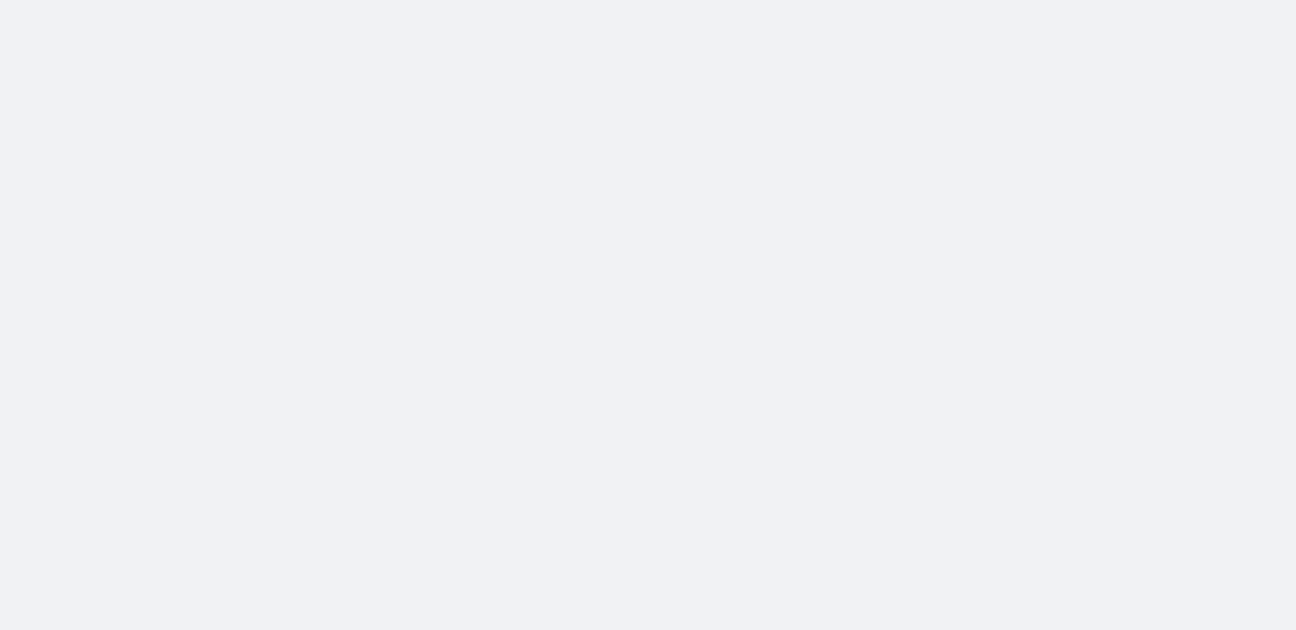 scroll, scrollTop: 0, scrollLeft: 0, axis: both 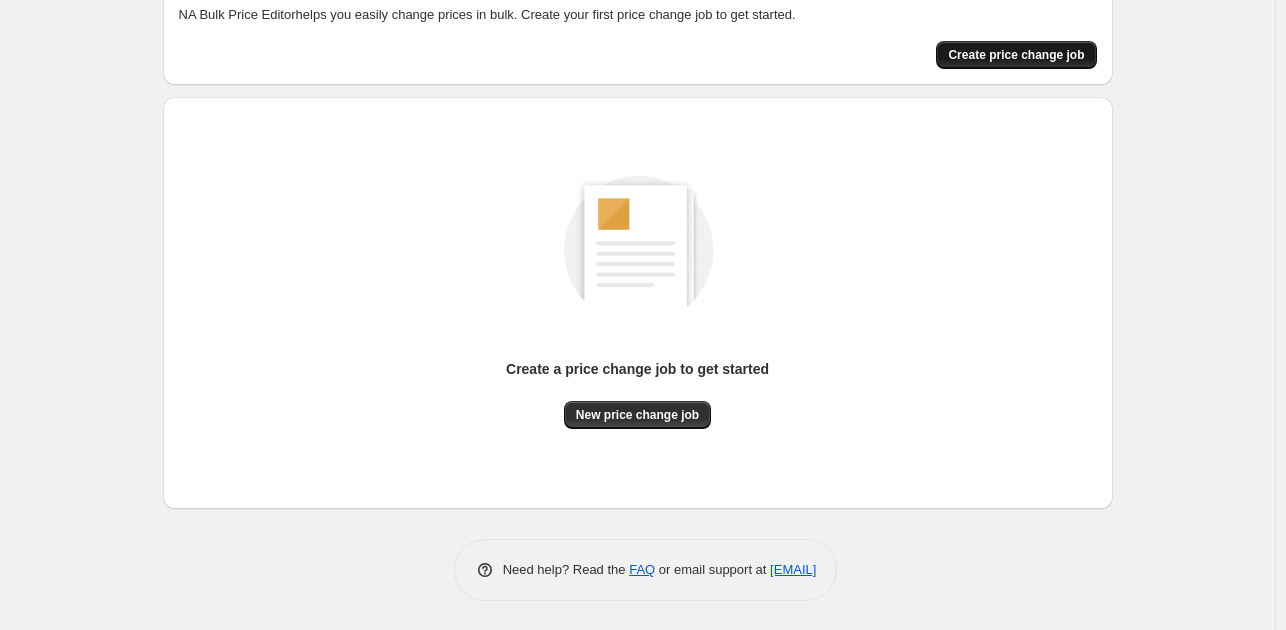 click on "Create price change job" at bounding box center (1016, 55) 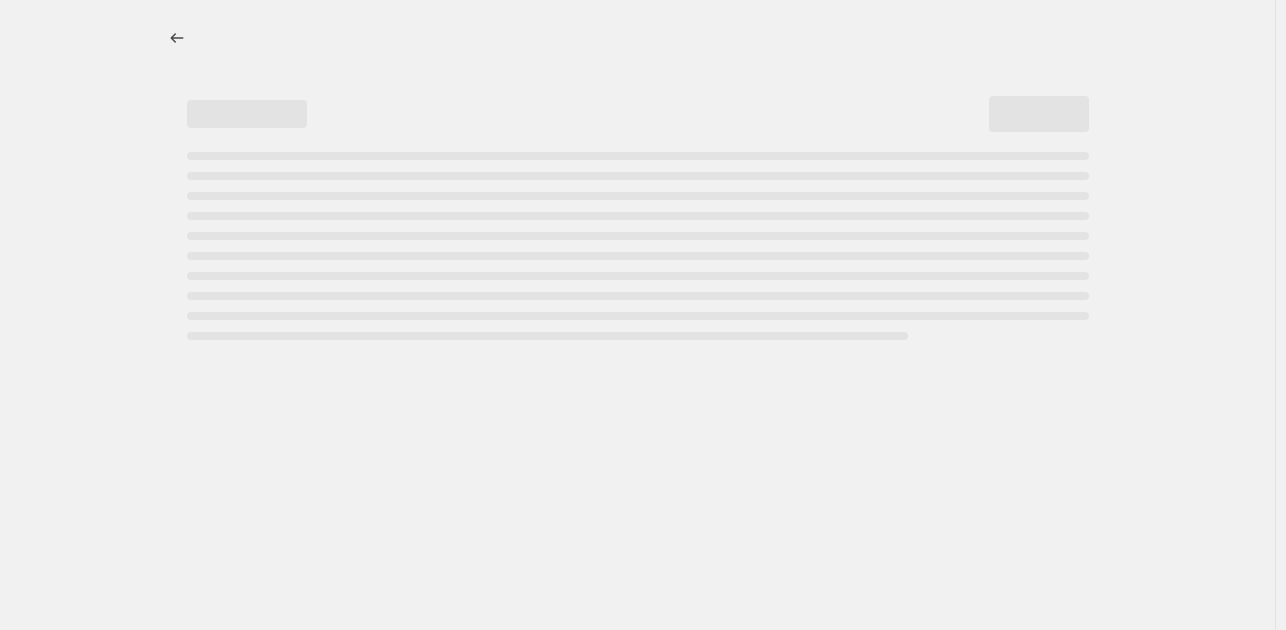 scroll, scrollTop: 0, scrollLeft: 0, axis: both 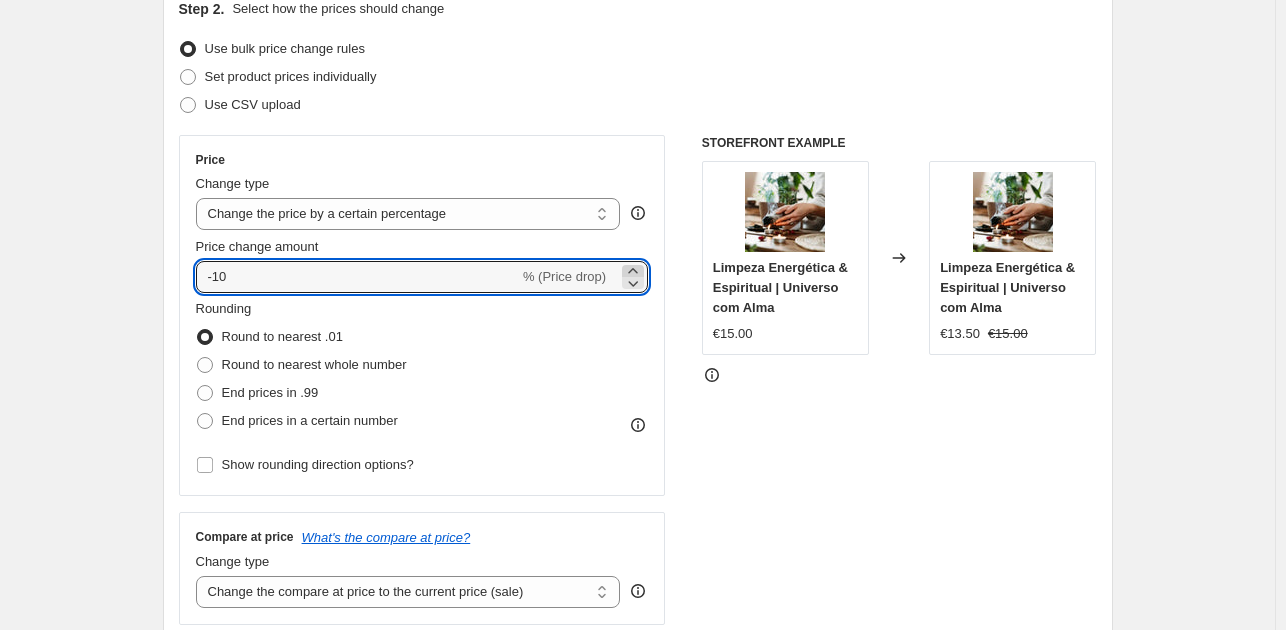 click 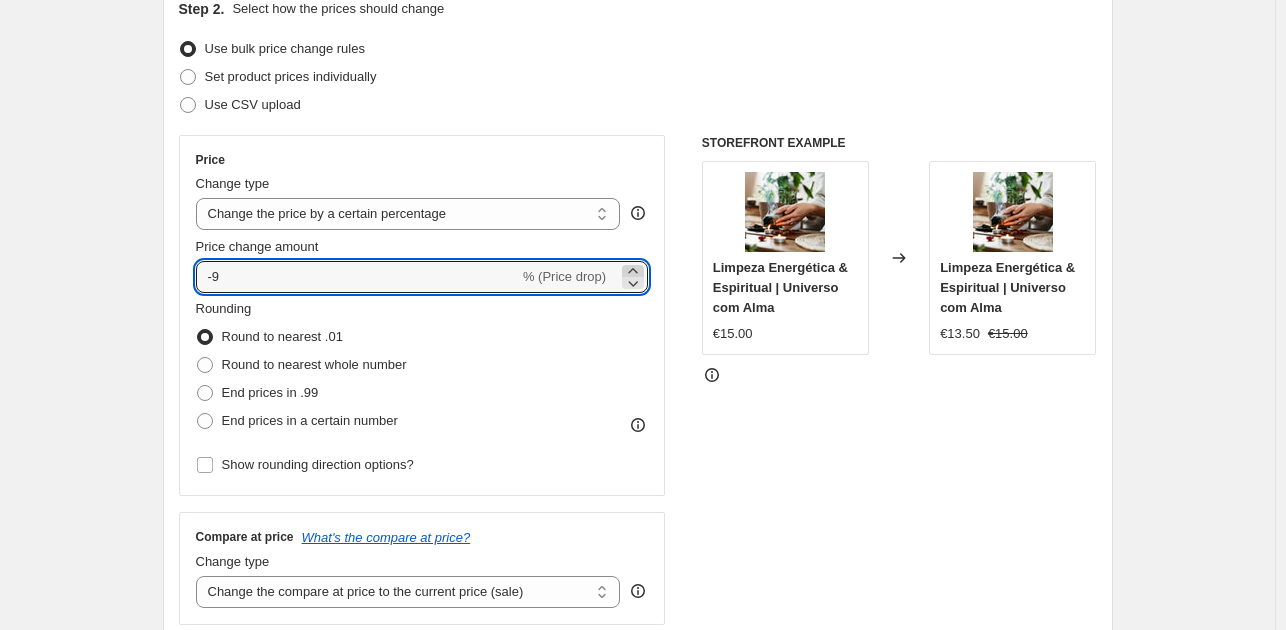 click 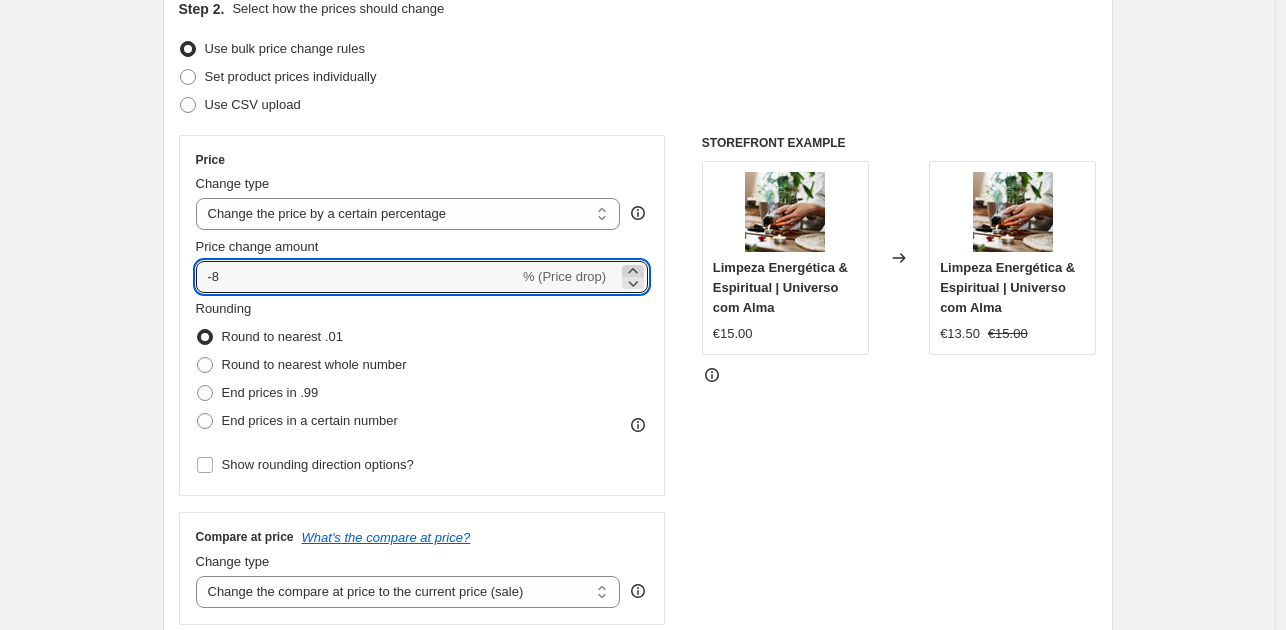 click 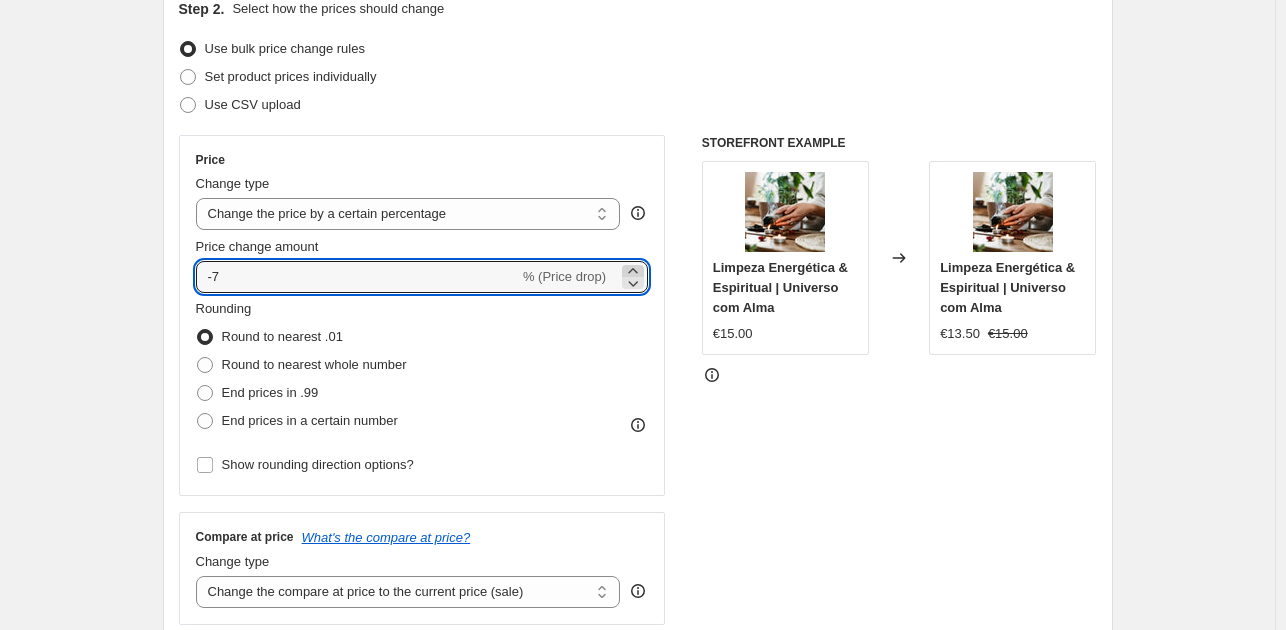 click 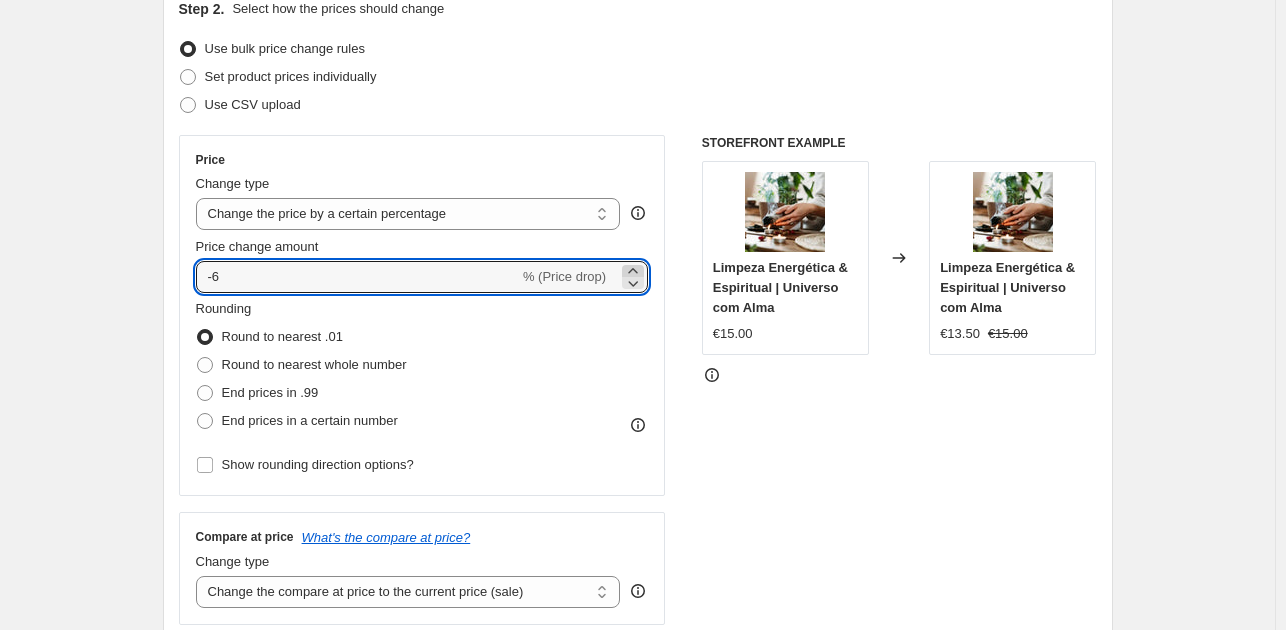 click 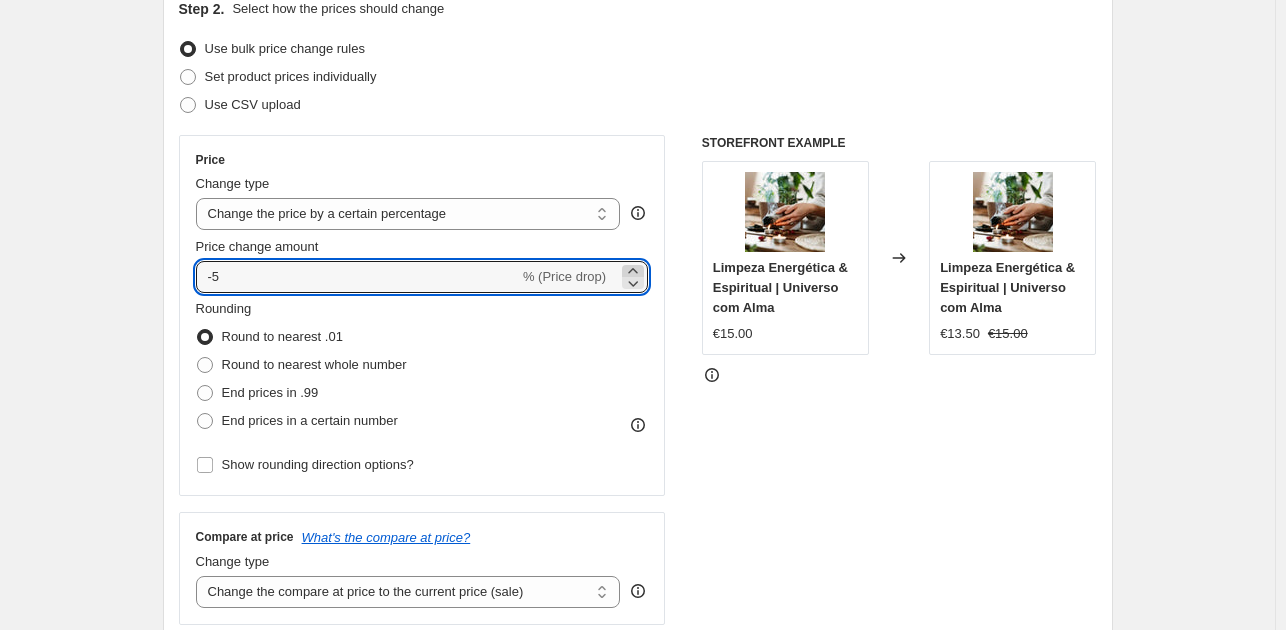 click 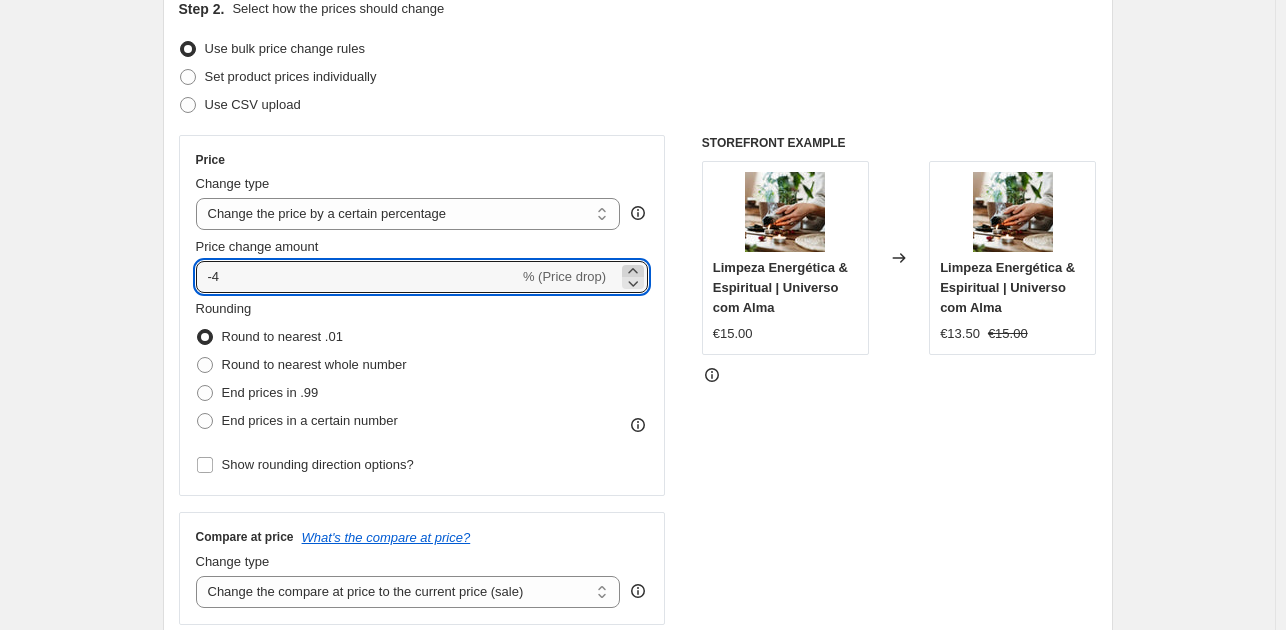 click 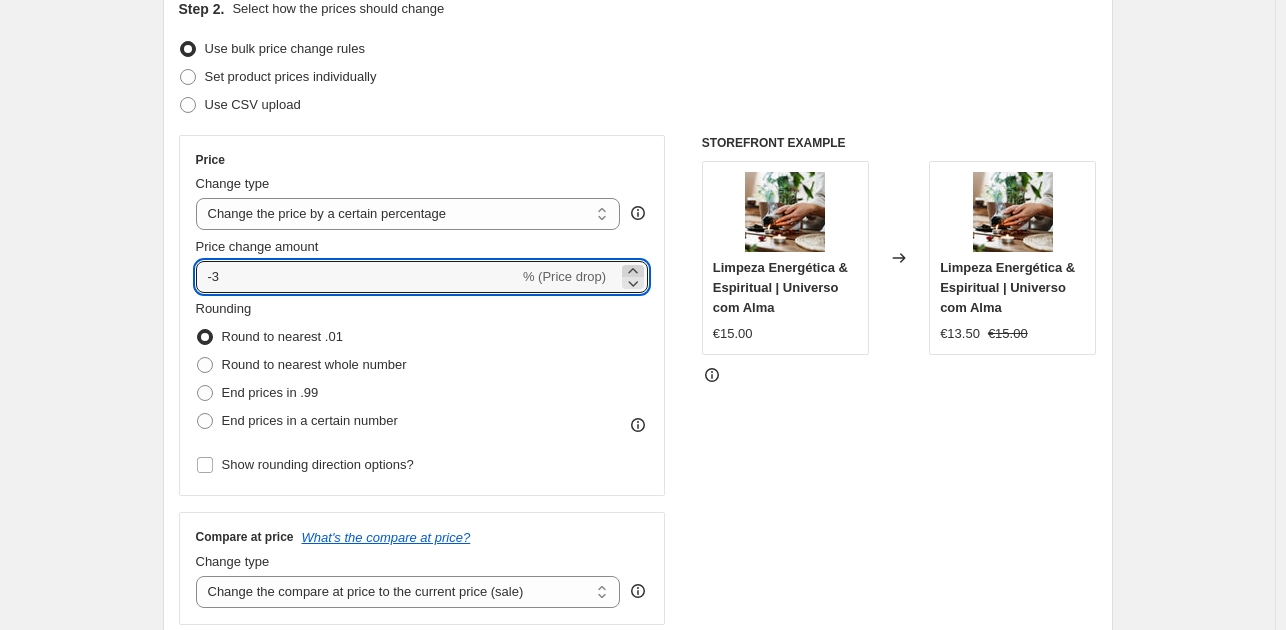 click 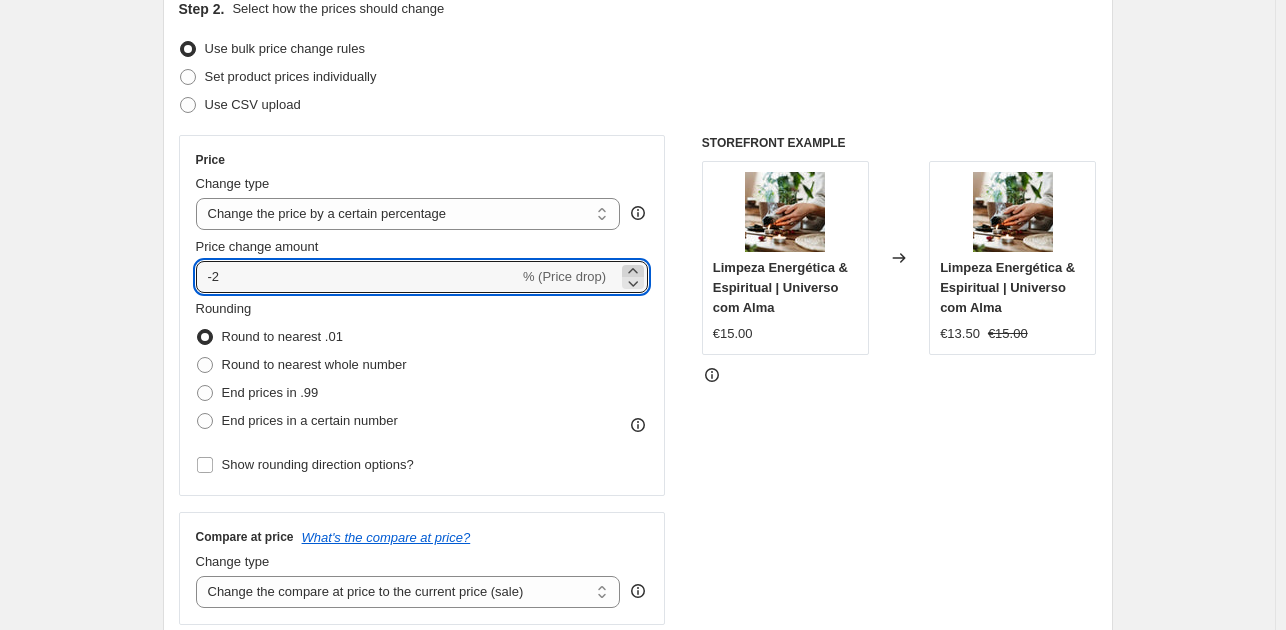 click 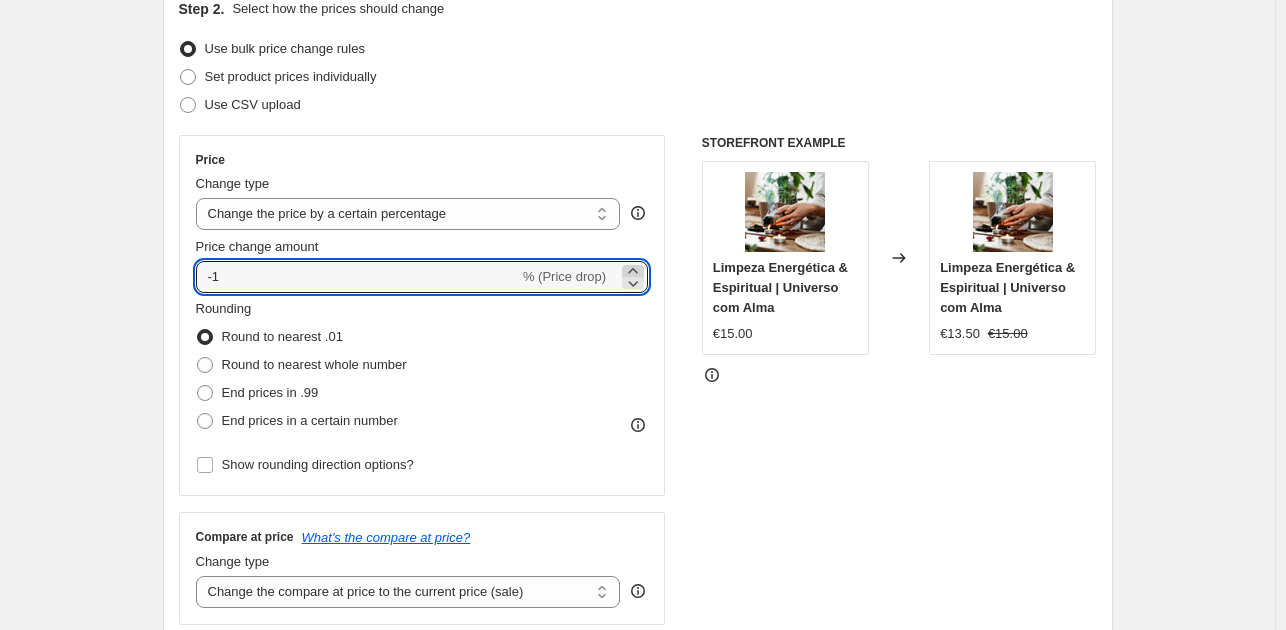 click 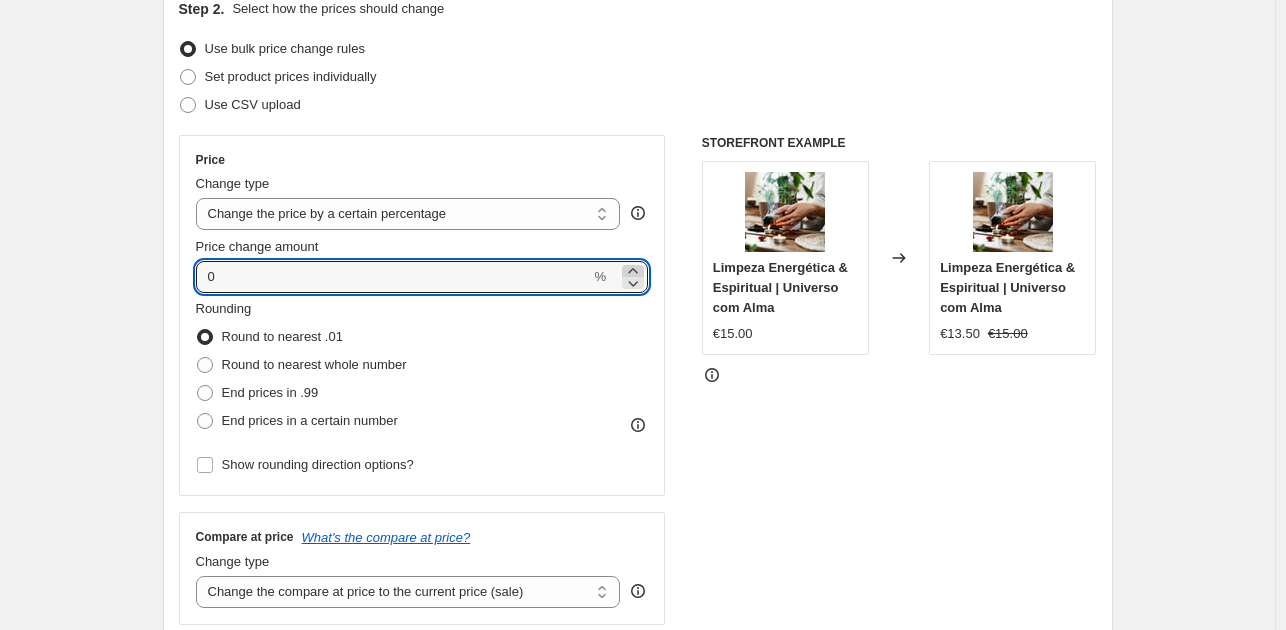 click 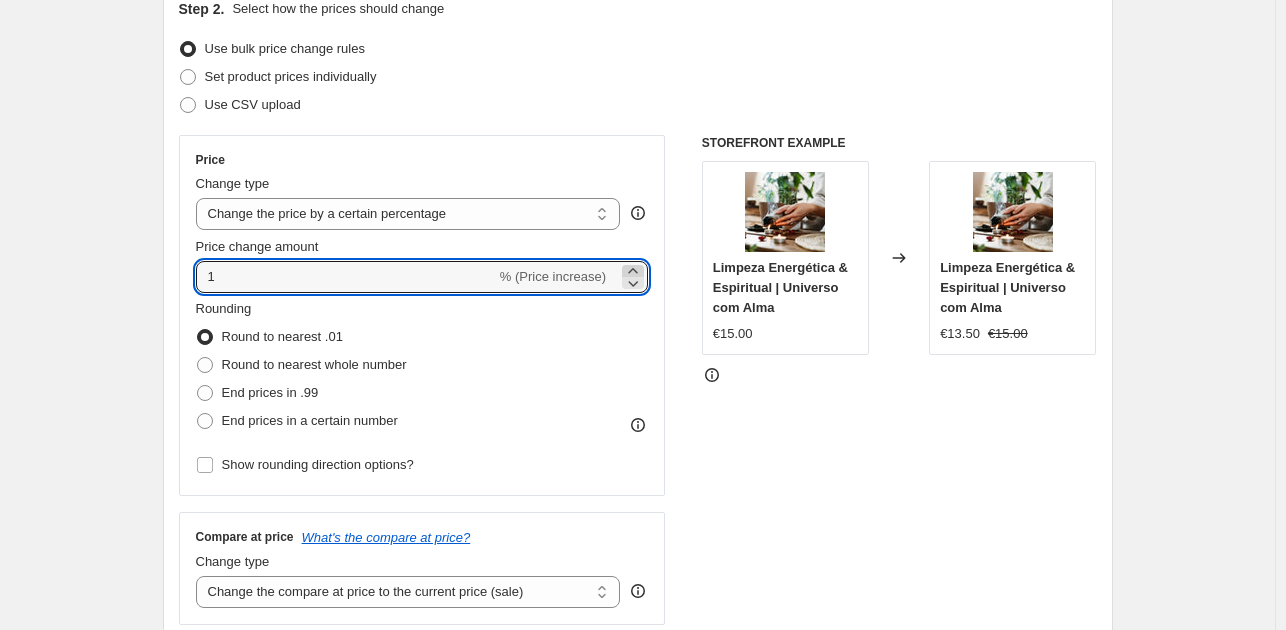 click 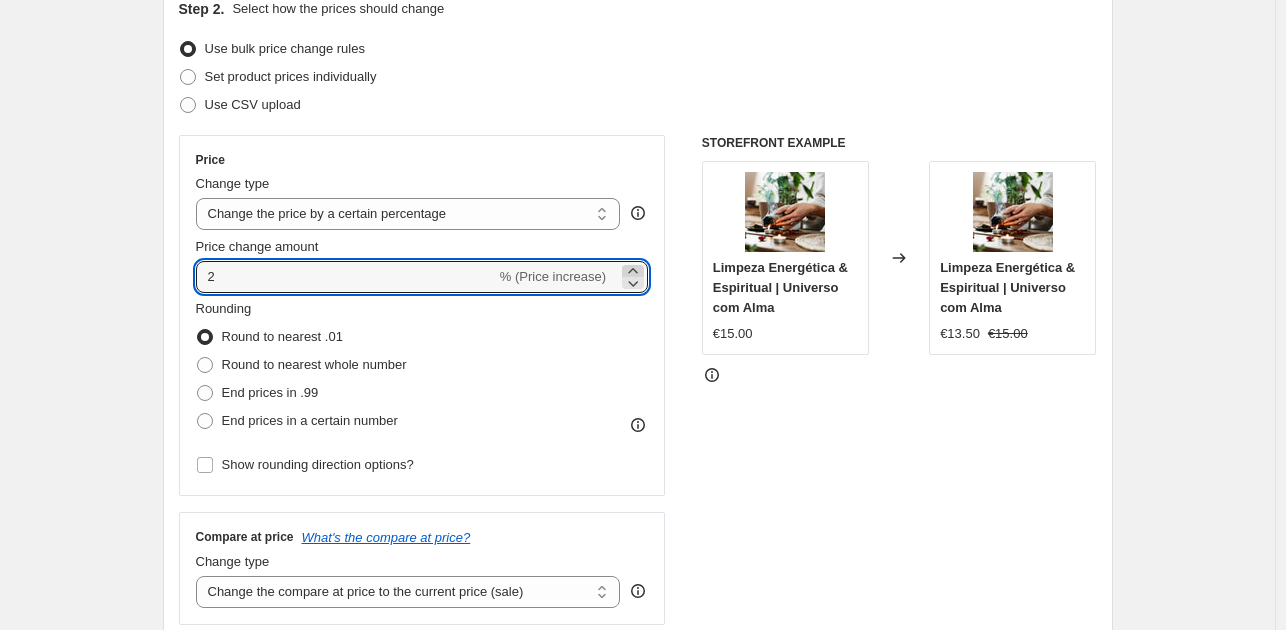 click 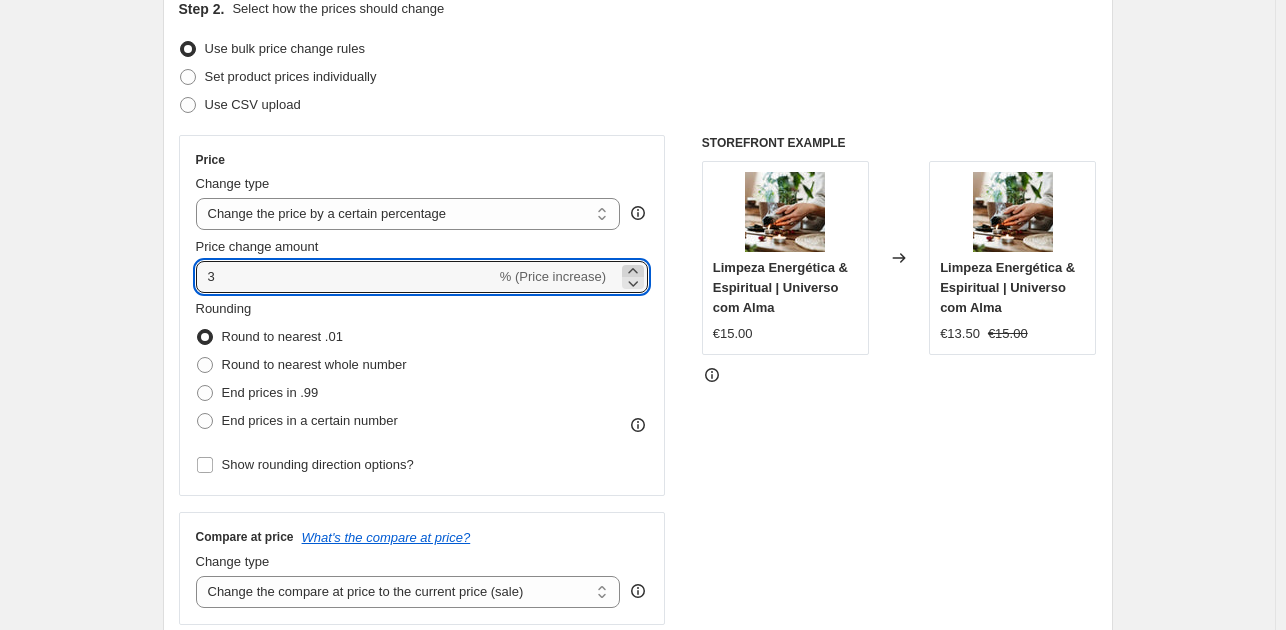 click 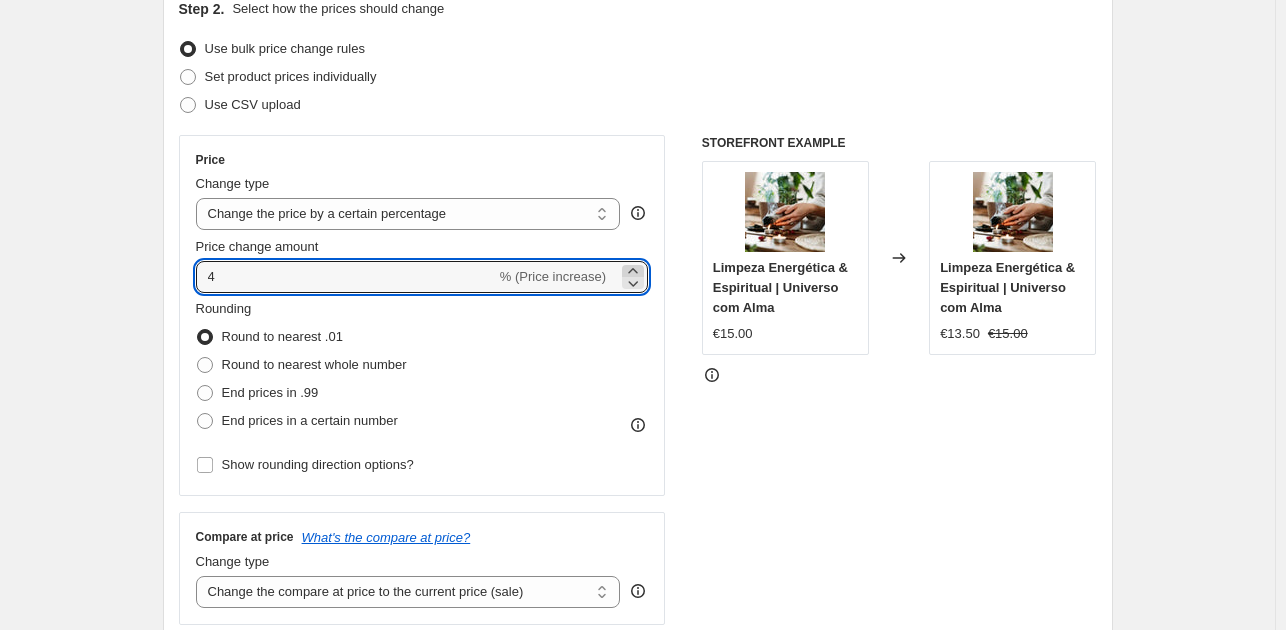 click 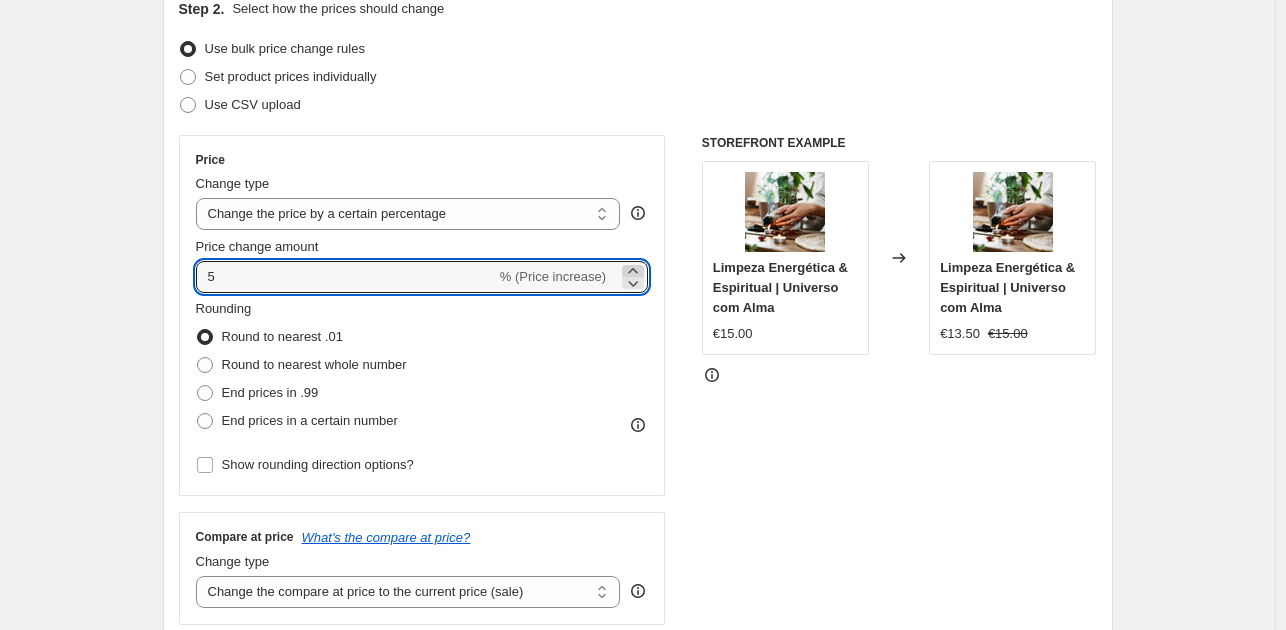 click 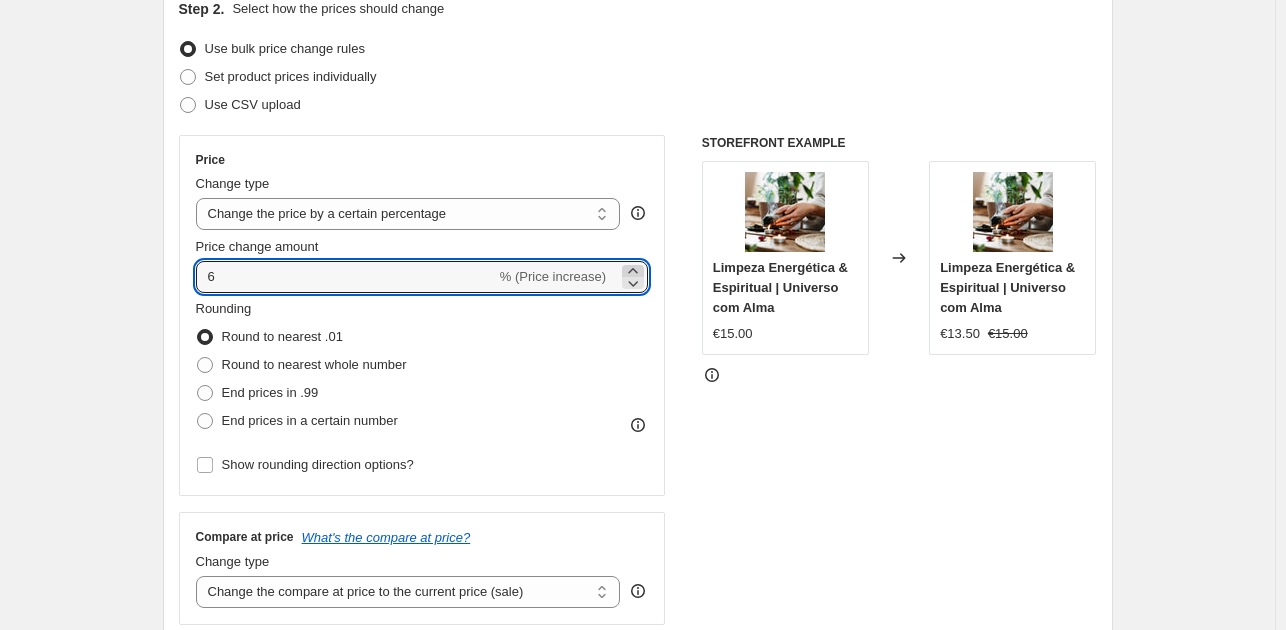 click 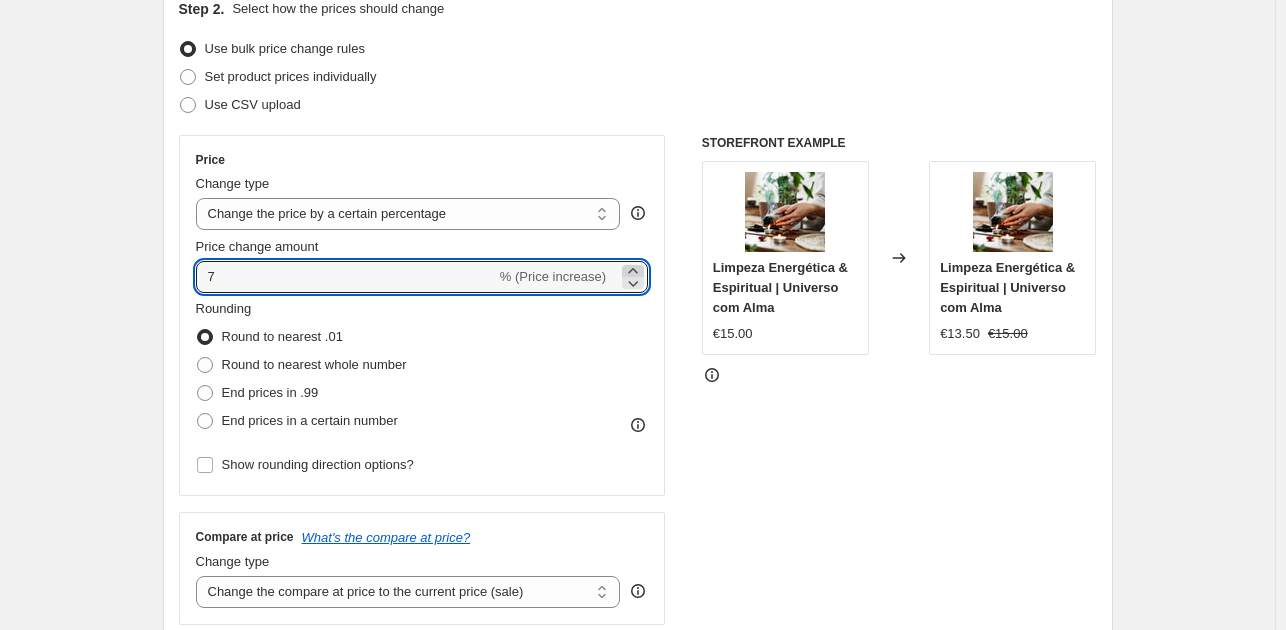 click 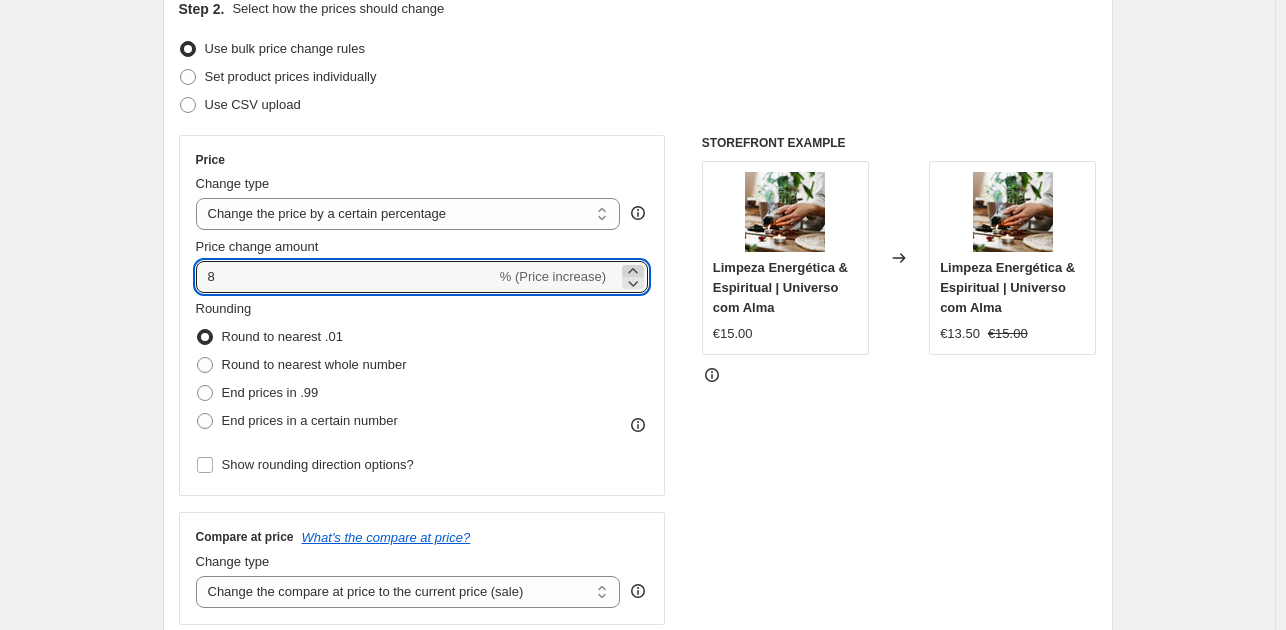 click 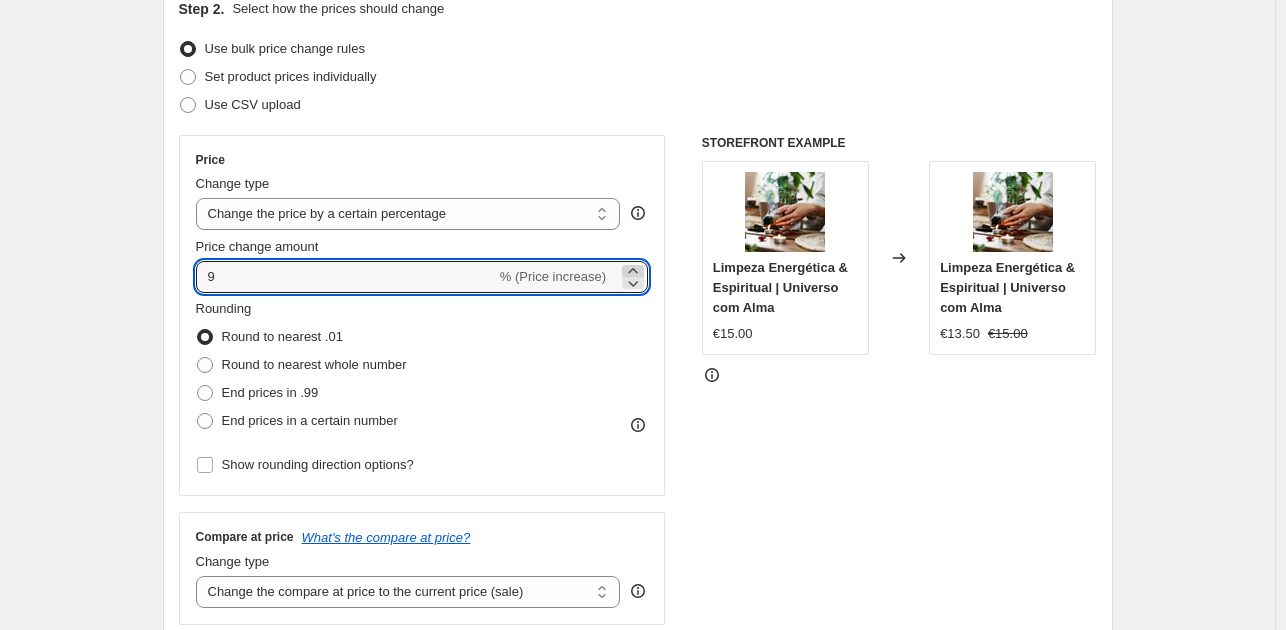 click 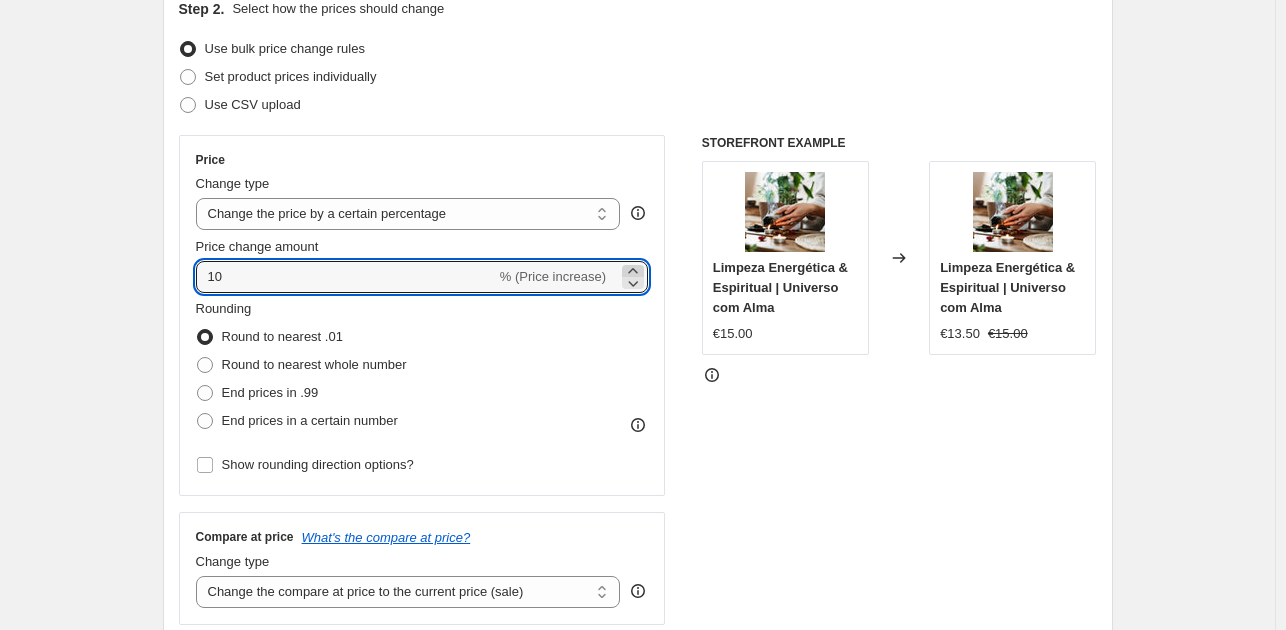 click 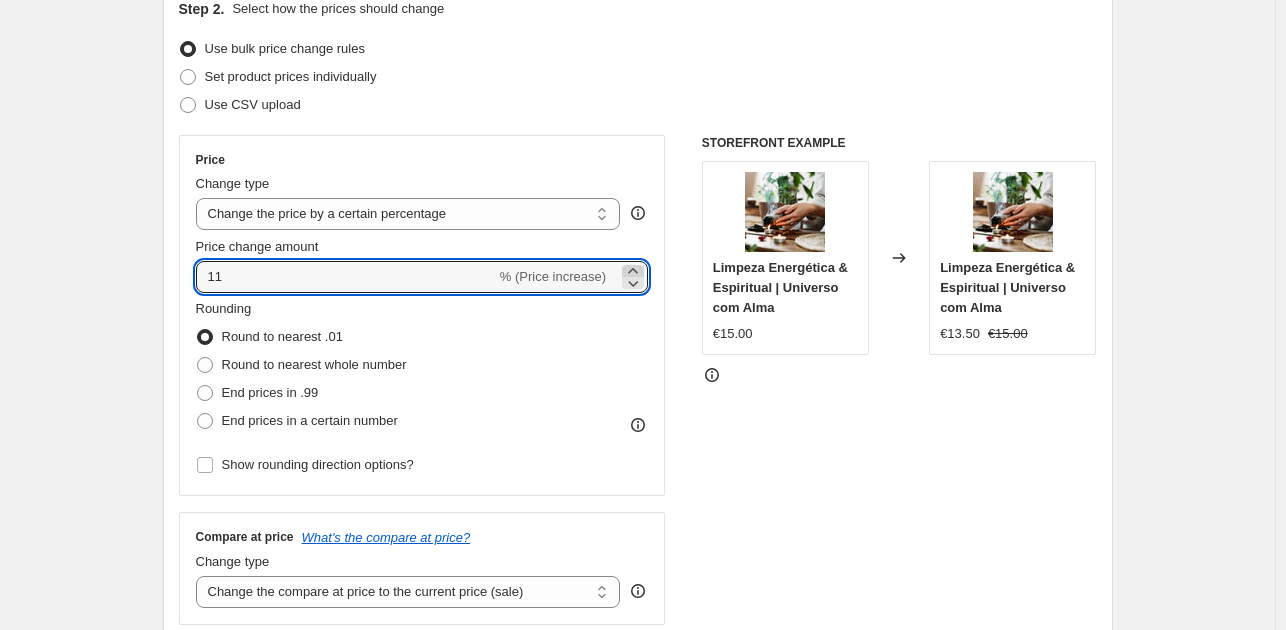 click 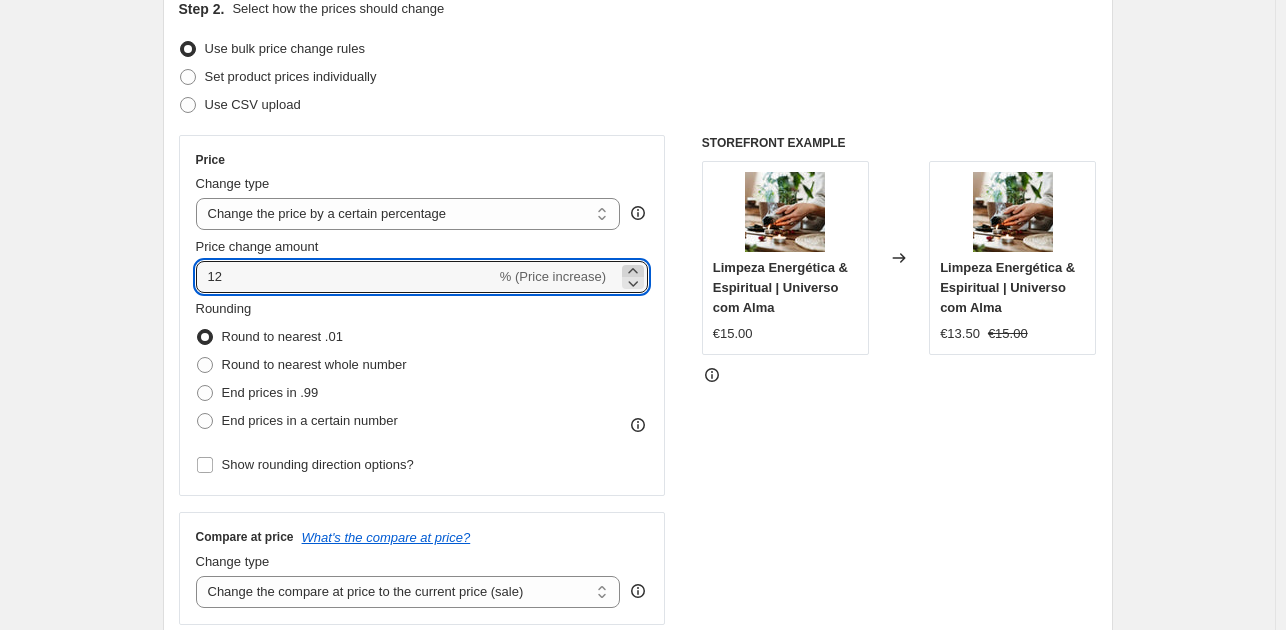 click 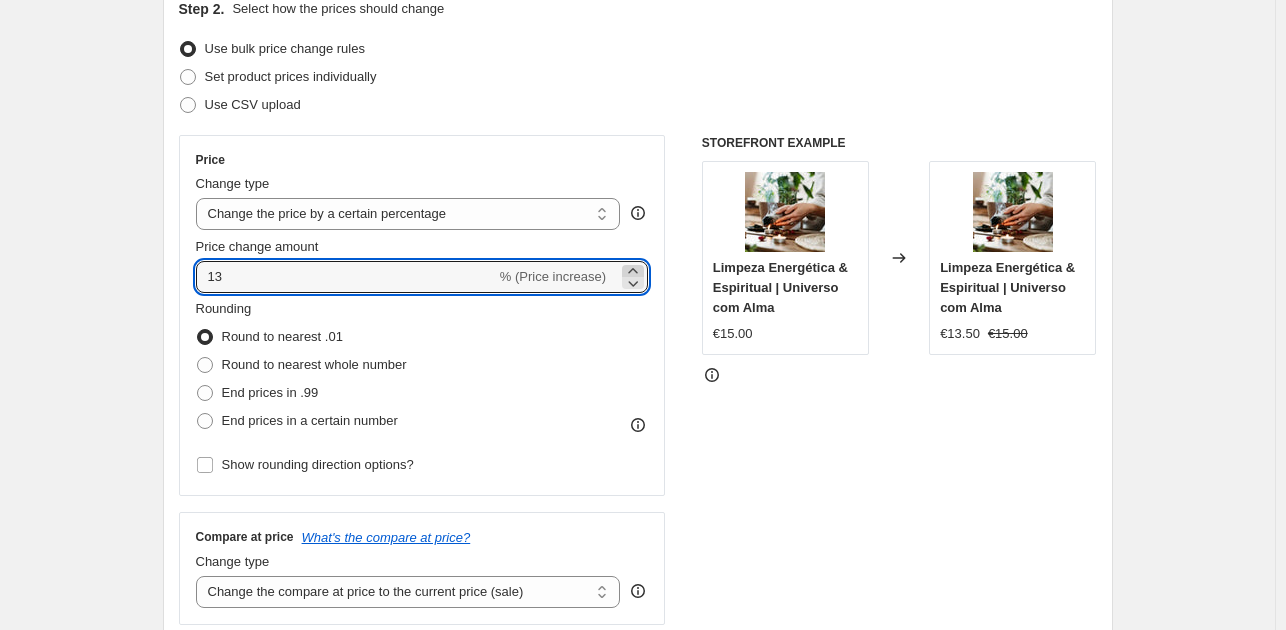 click 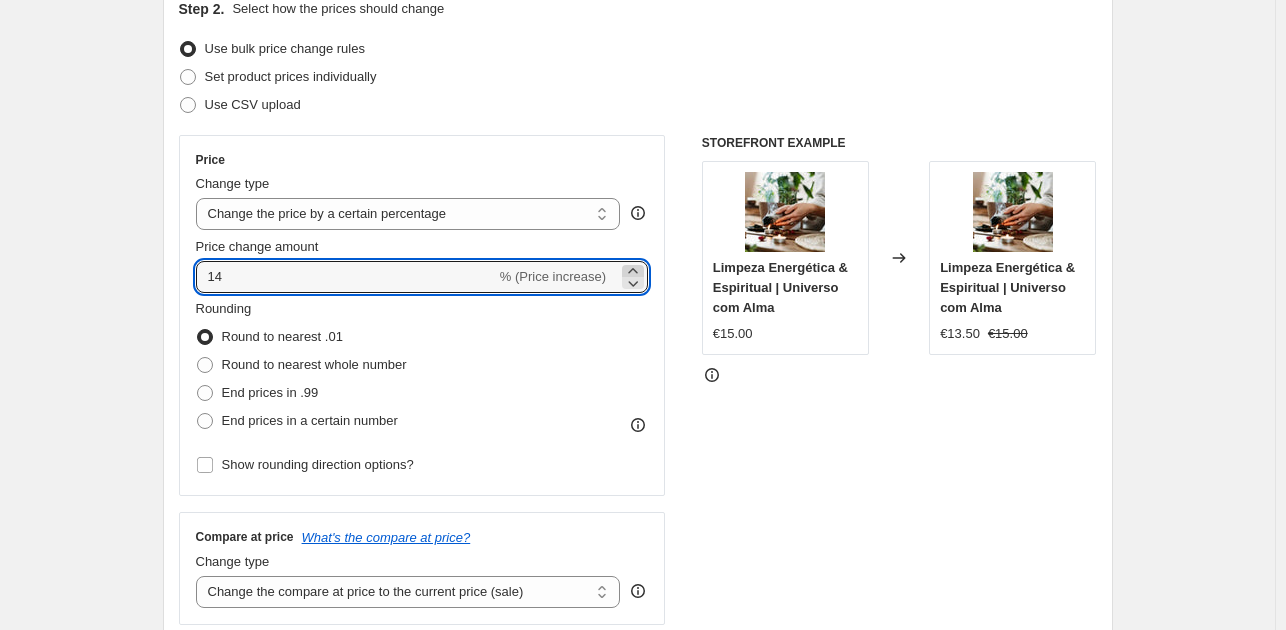 click 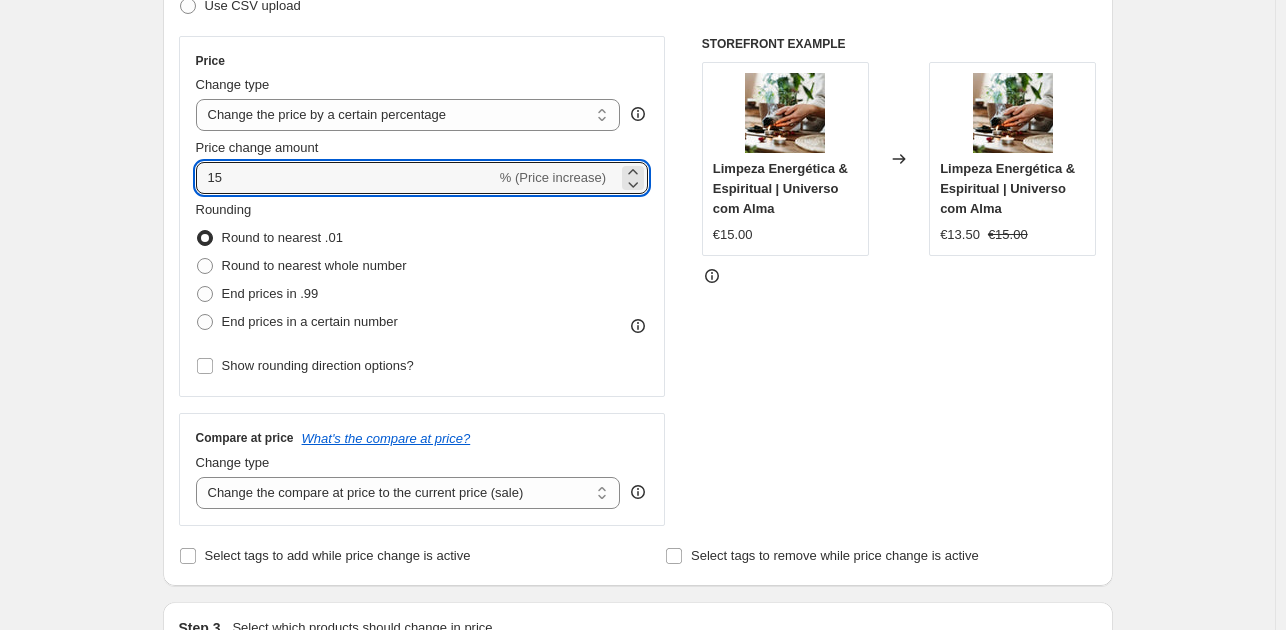 scroll, scrollTop: 333, scrollLeft: 0, axis: vertical 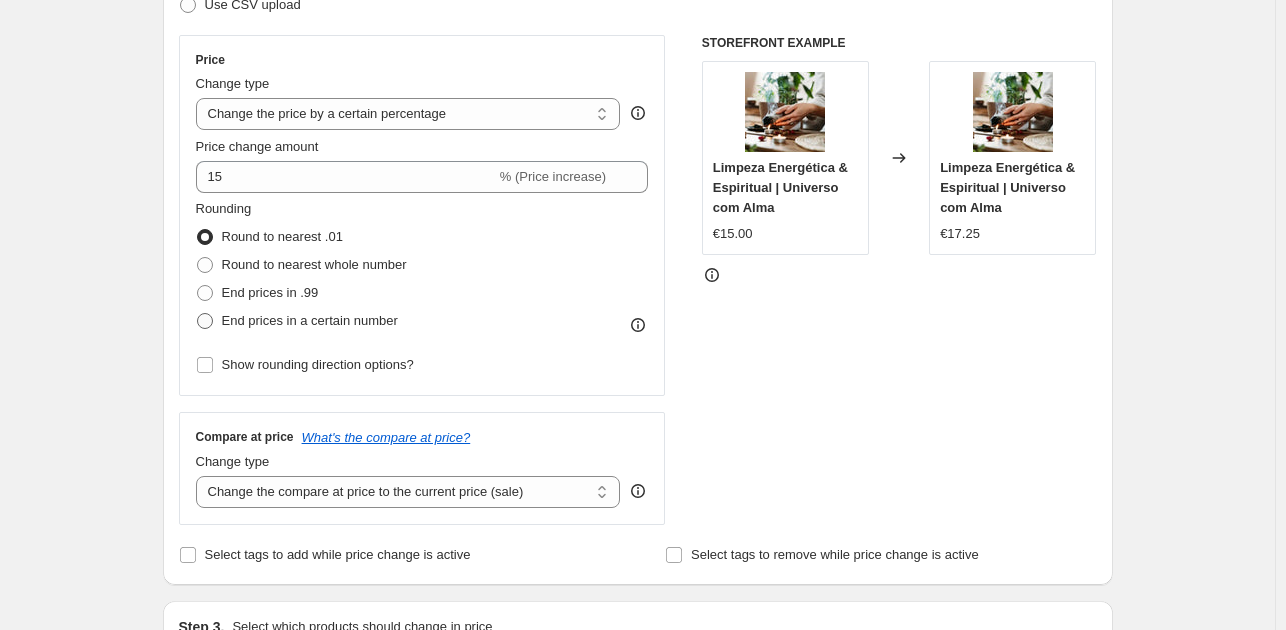 click at bounding box center [205, 321] 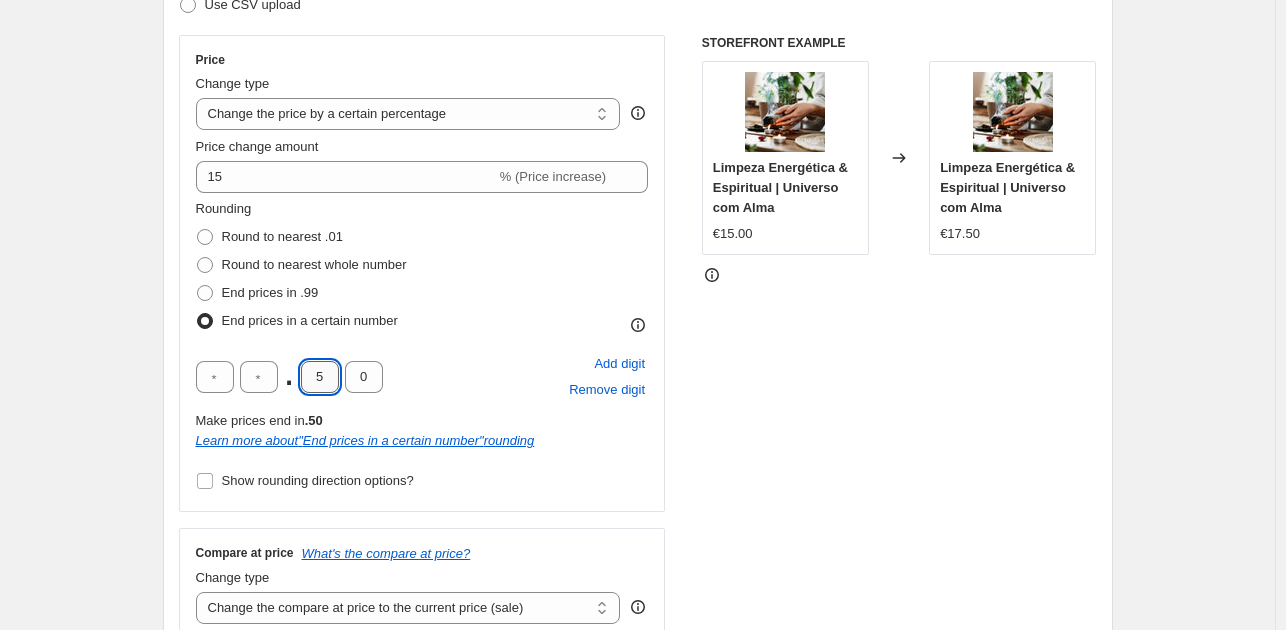 click on "5" at bounding box center [320, 377] 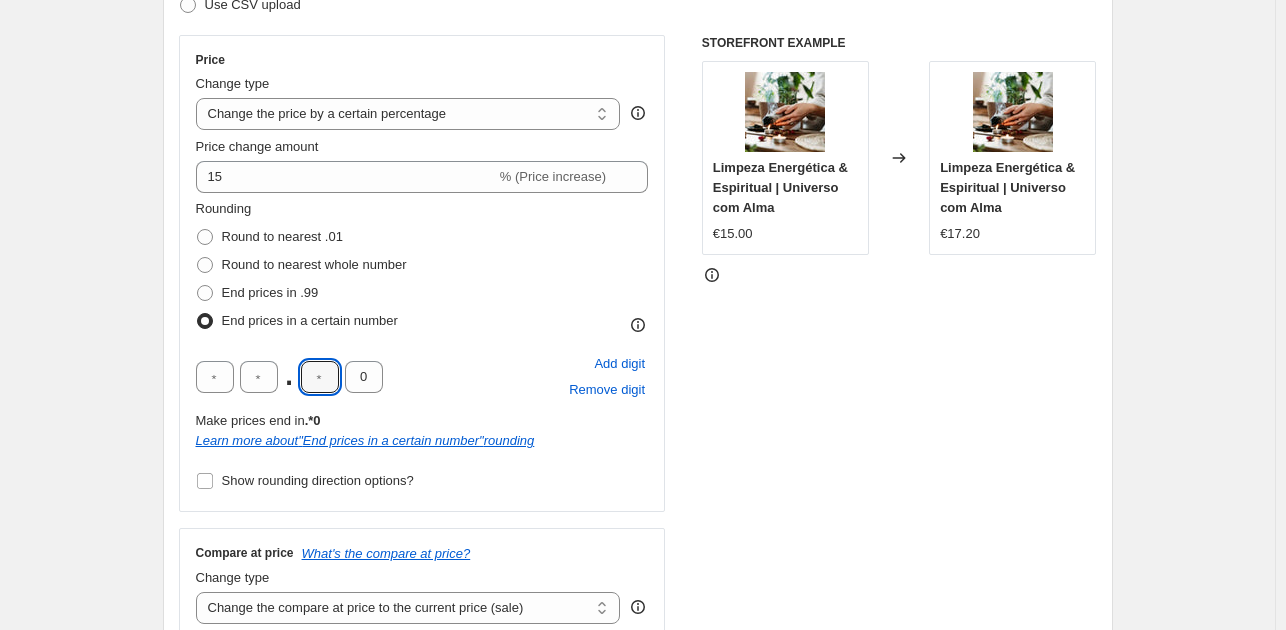 type on "0" 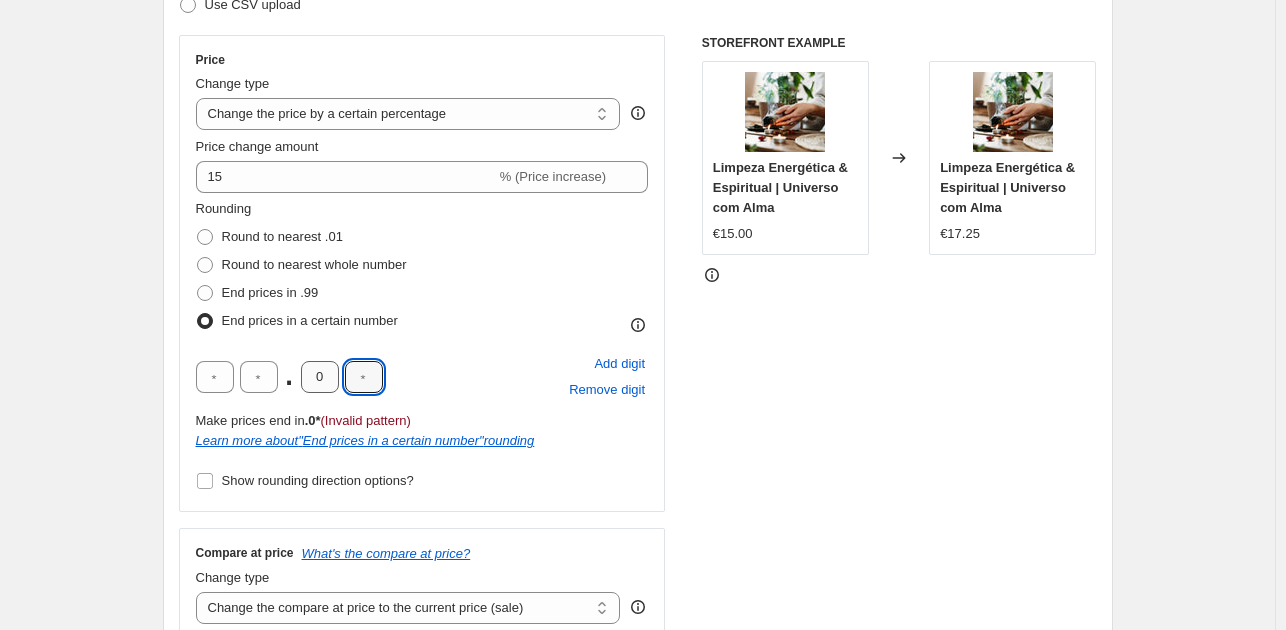 type 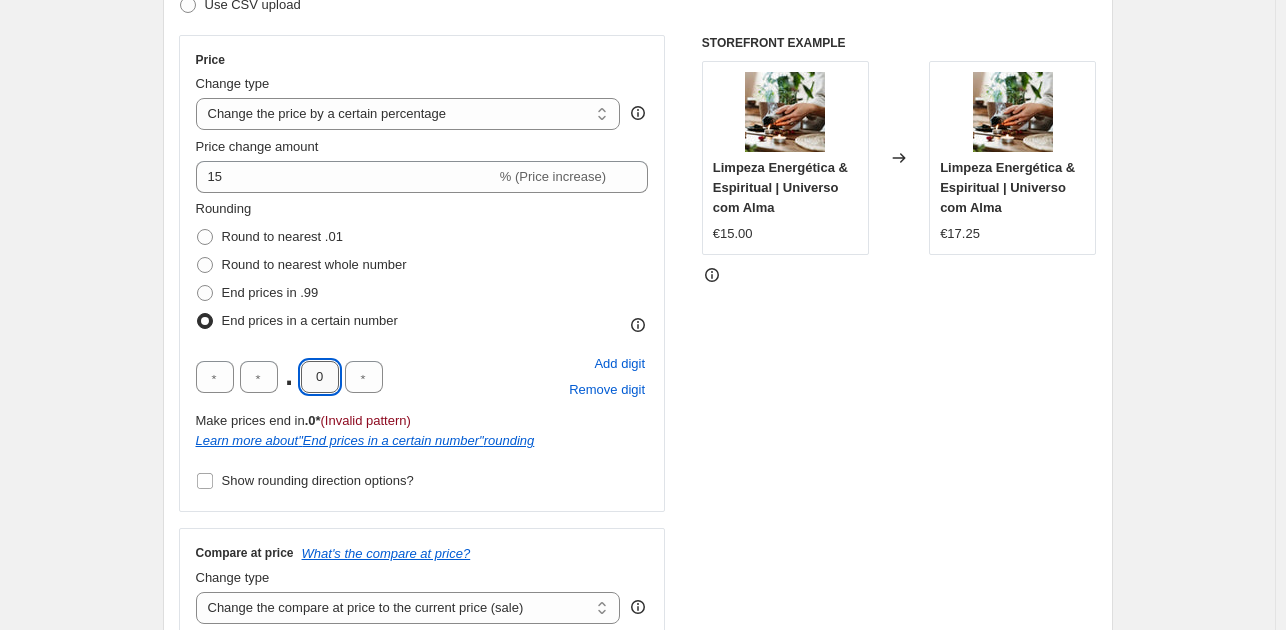 click on "0" at bounding box center [320, 377] 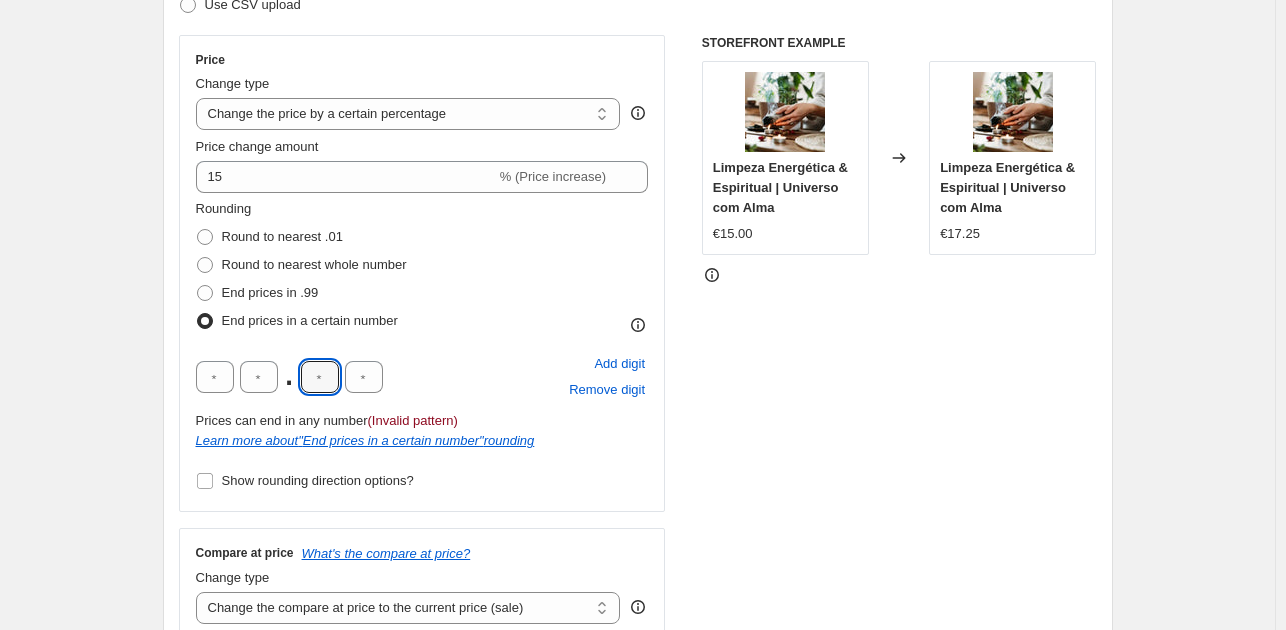 type on "5" 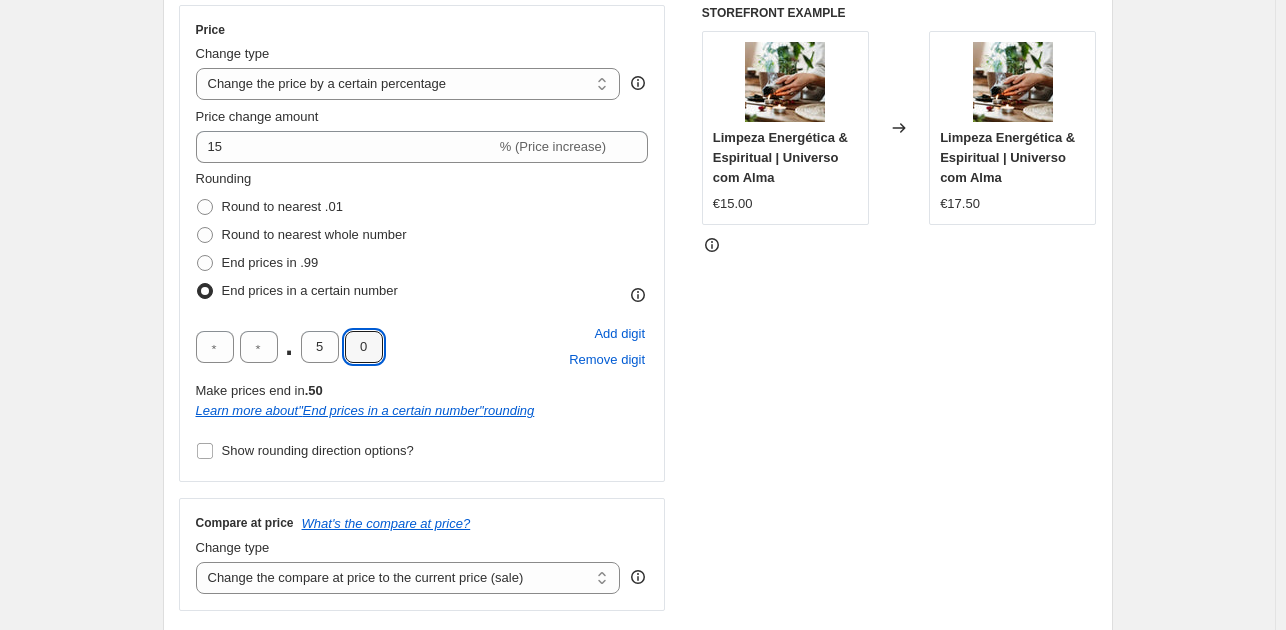 scroll, scrollTop: 400, scrollLeft: 0, axis: vertical 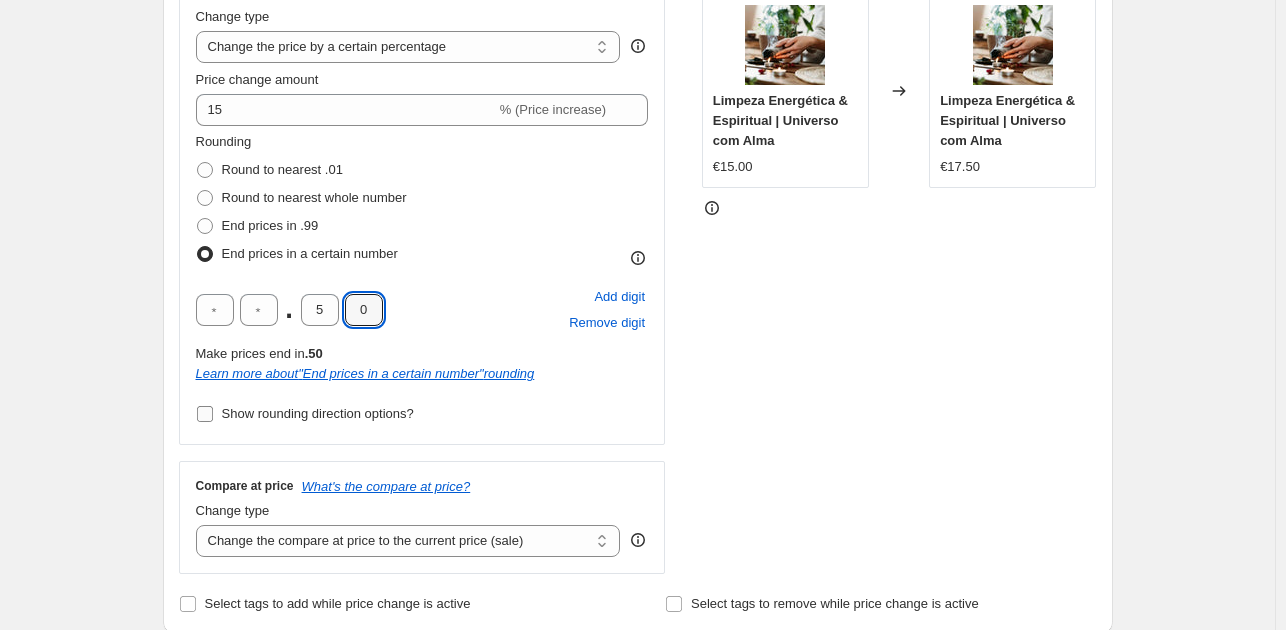 type on "0" 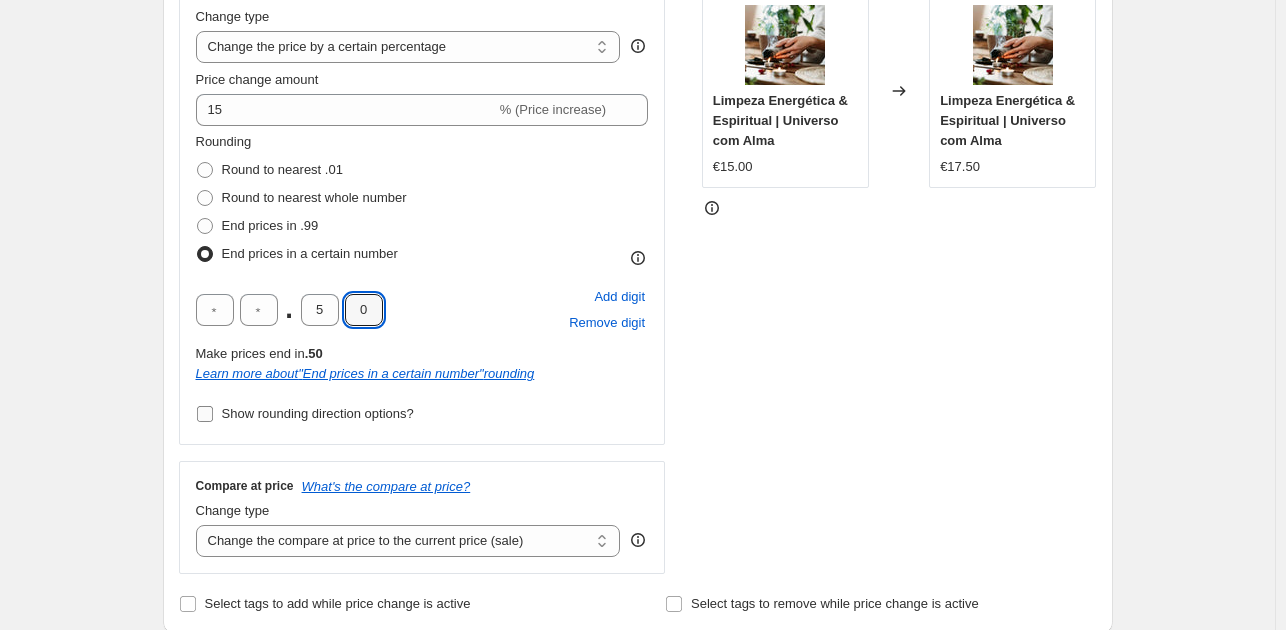 click on "Show rounding direction options?" at bounding box center (205, 414) 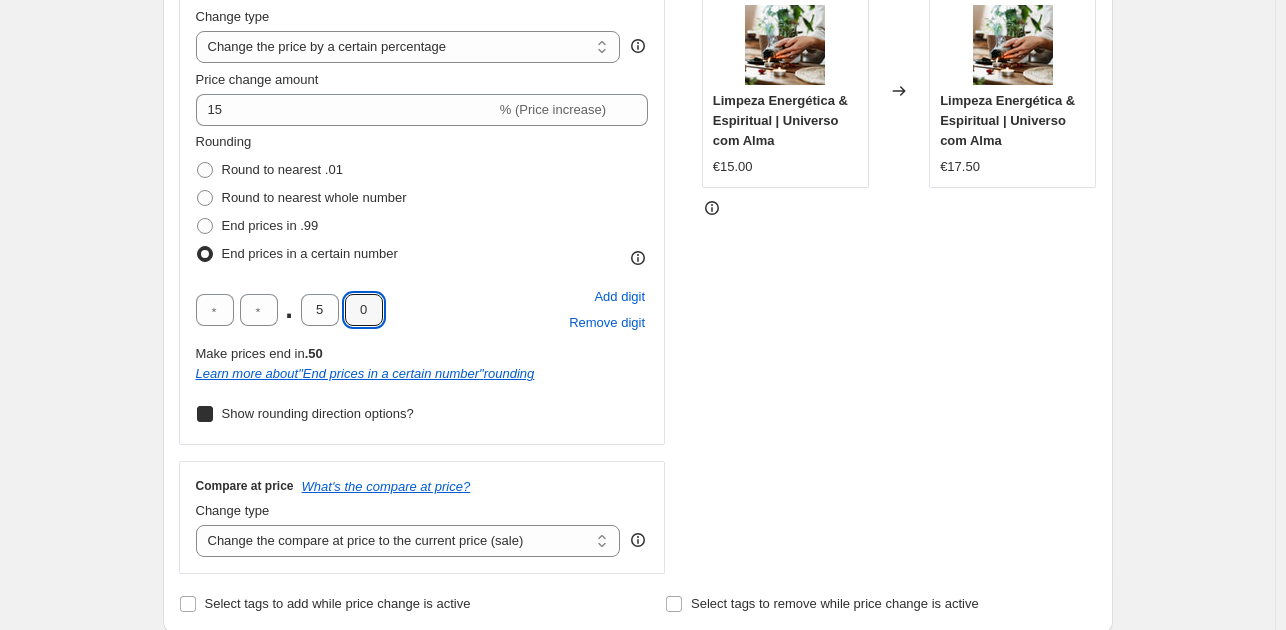 checkbox on "true" 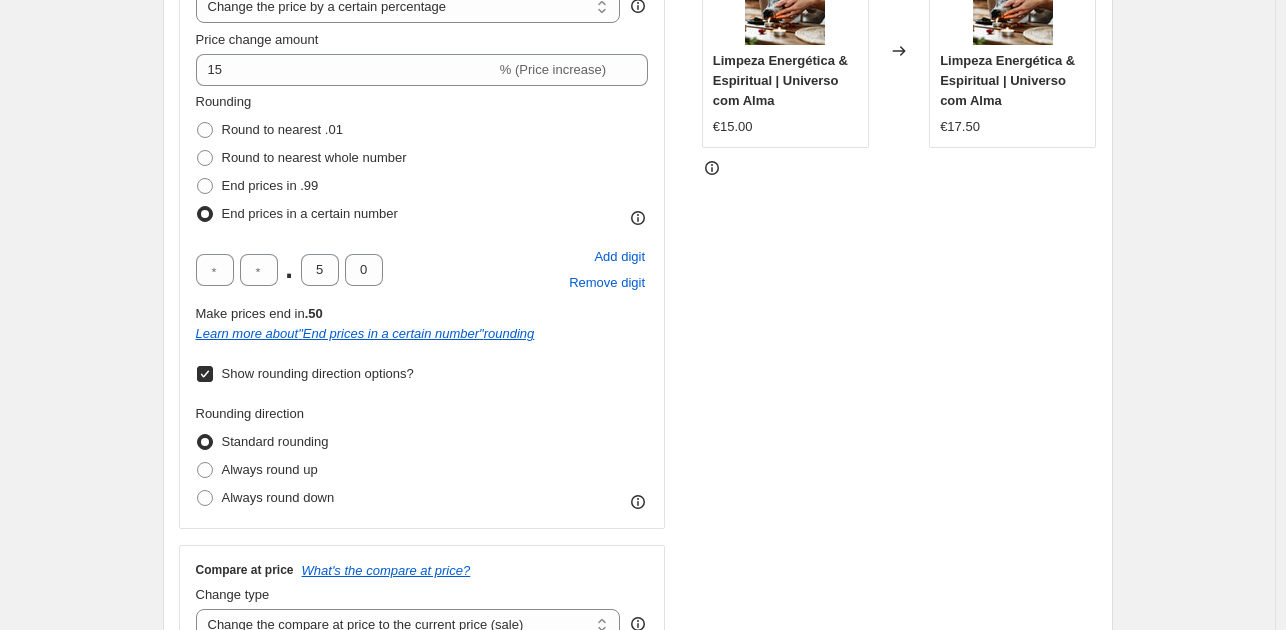 scroll, scrollTop: 466, scrollLeft: 0, axis: vertical 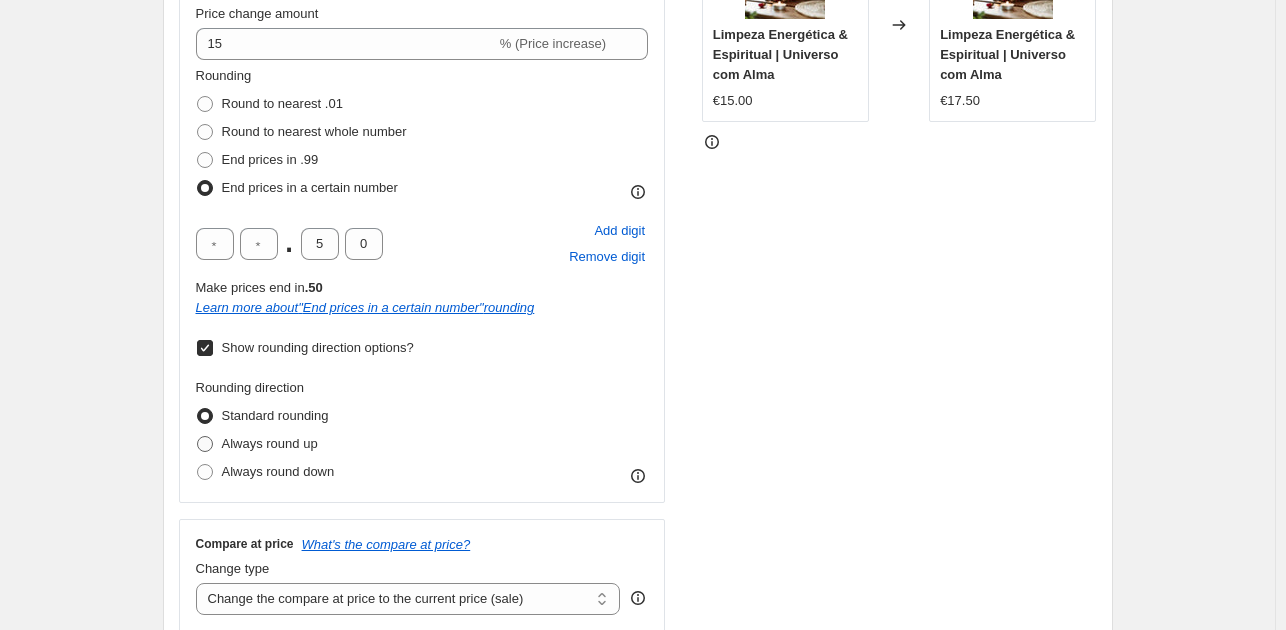 click at bounding box center (205, 444) 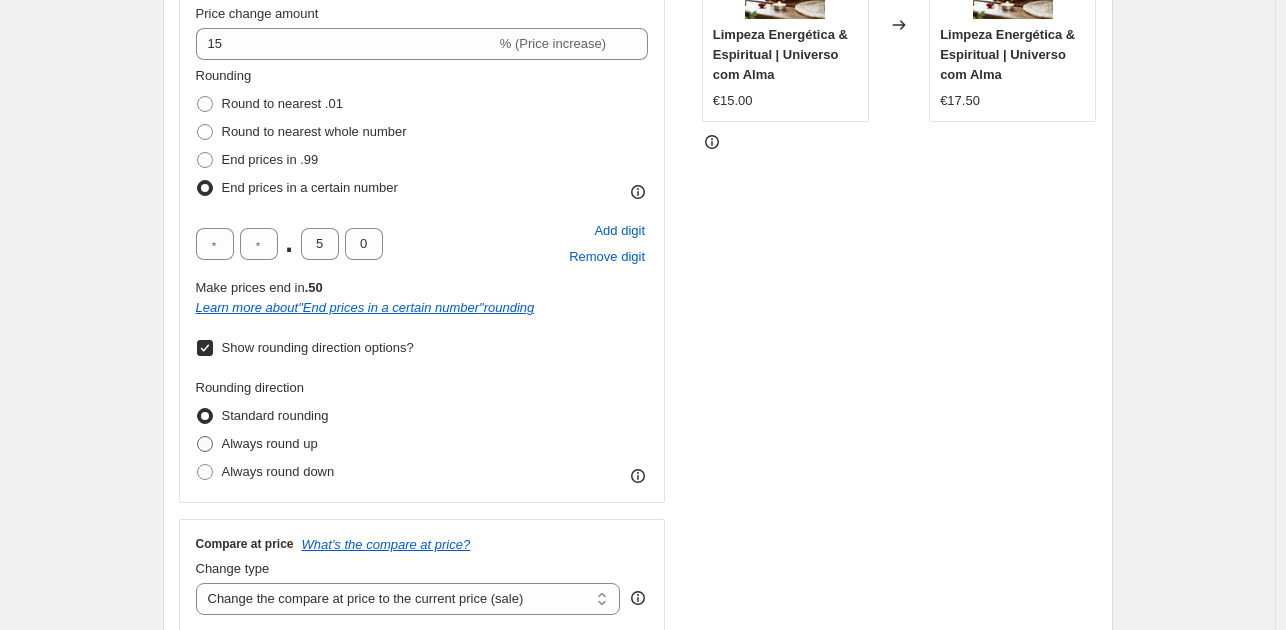 click on "Always round up" at bounding box center [197, 436] 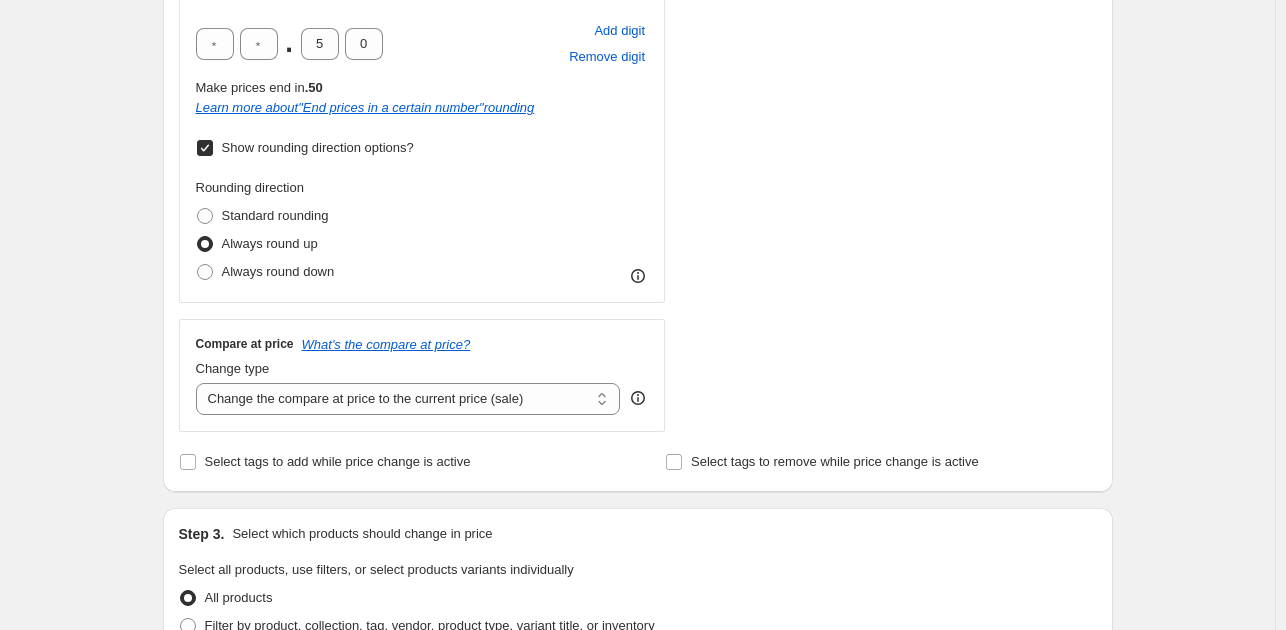 scroll, scrollTop: 700, scrollLeft: 0, axis: vertical 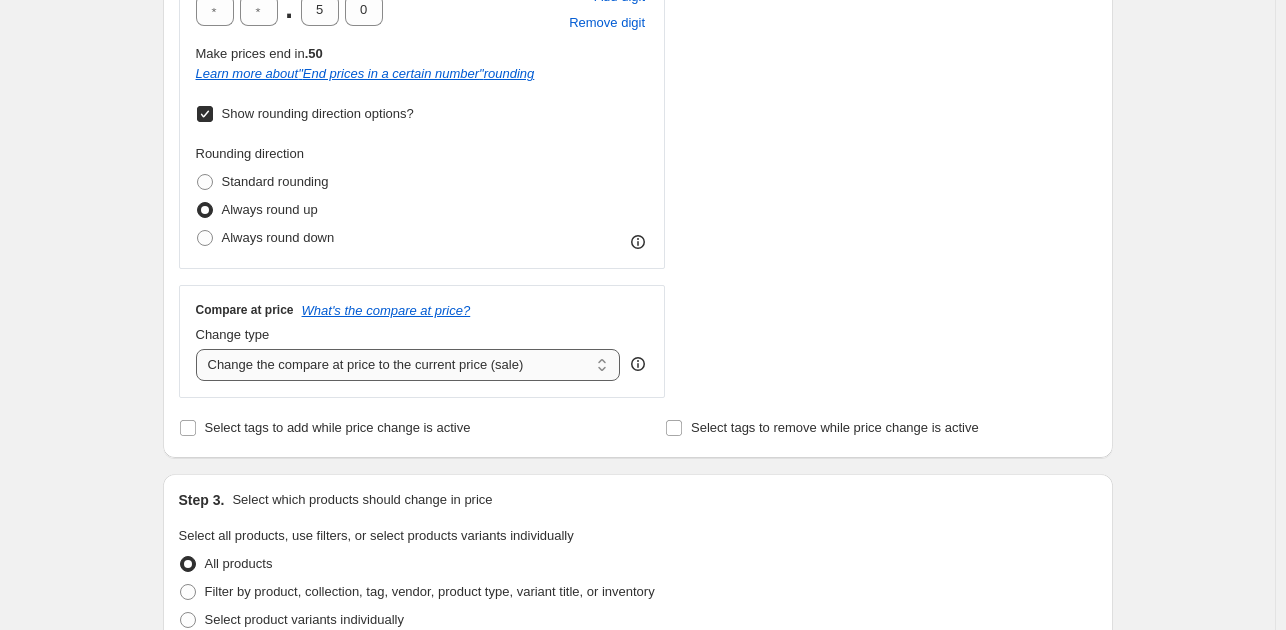 click on "Change the compare at price to the current price (sale) Change the compare at price to a certain amount Change the compare at price by a certain amount Change the compare at price by a certain percentage Change the compare at price by a certain amount relative to the actual price Change the compare at price by a certain percentage relative to the actual price Don't change the compare at price Remove the compare at price" at bounding box center [408, 365] 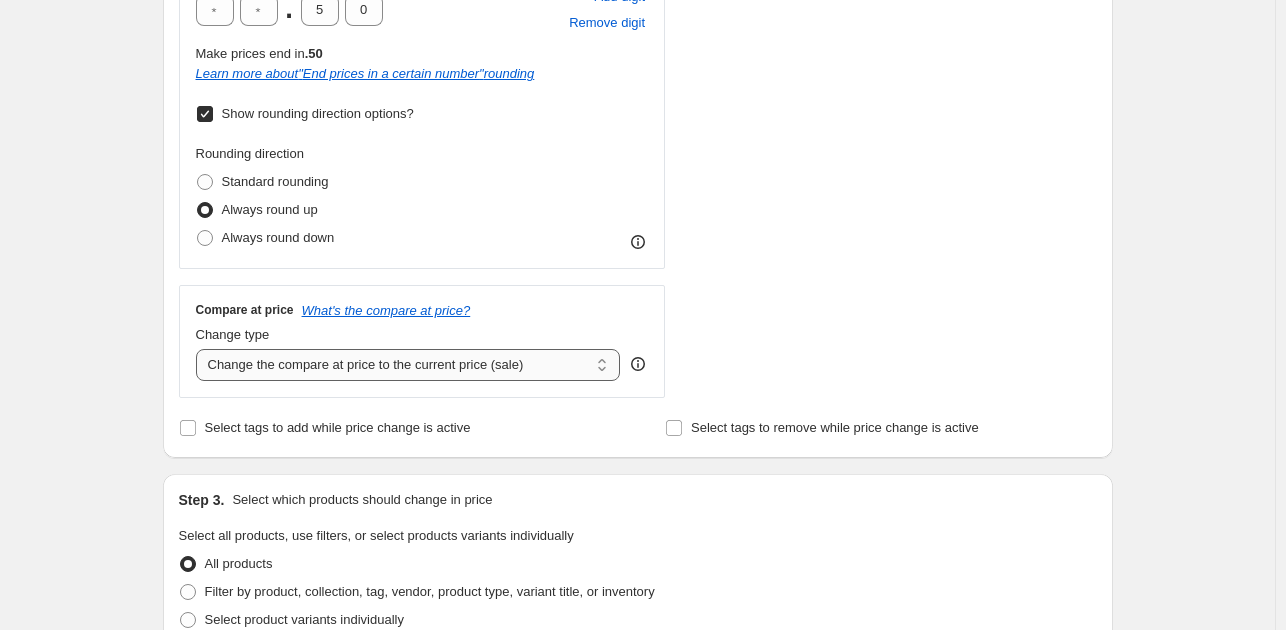 select on "remove" 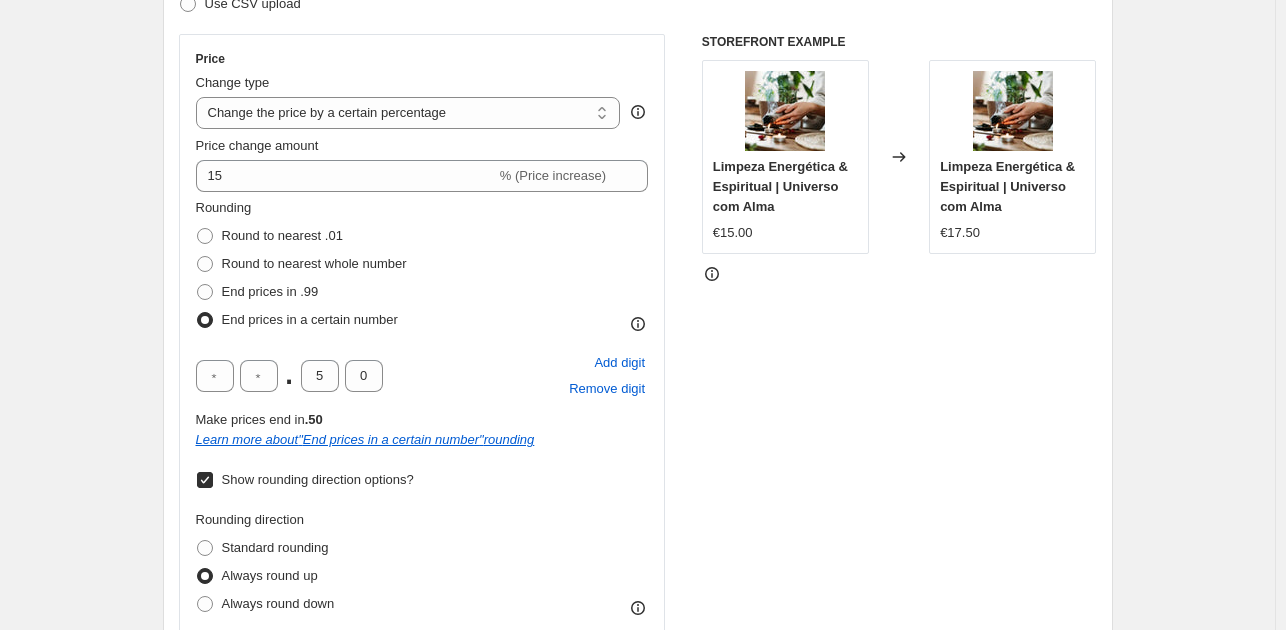 scroll, scrollTop: 300, scrollLeft: 0, axis: vertical 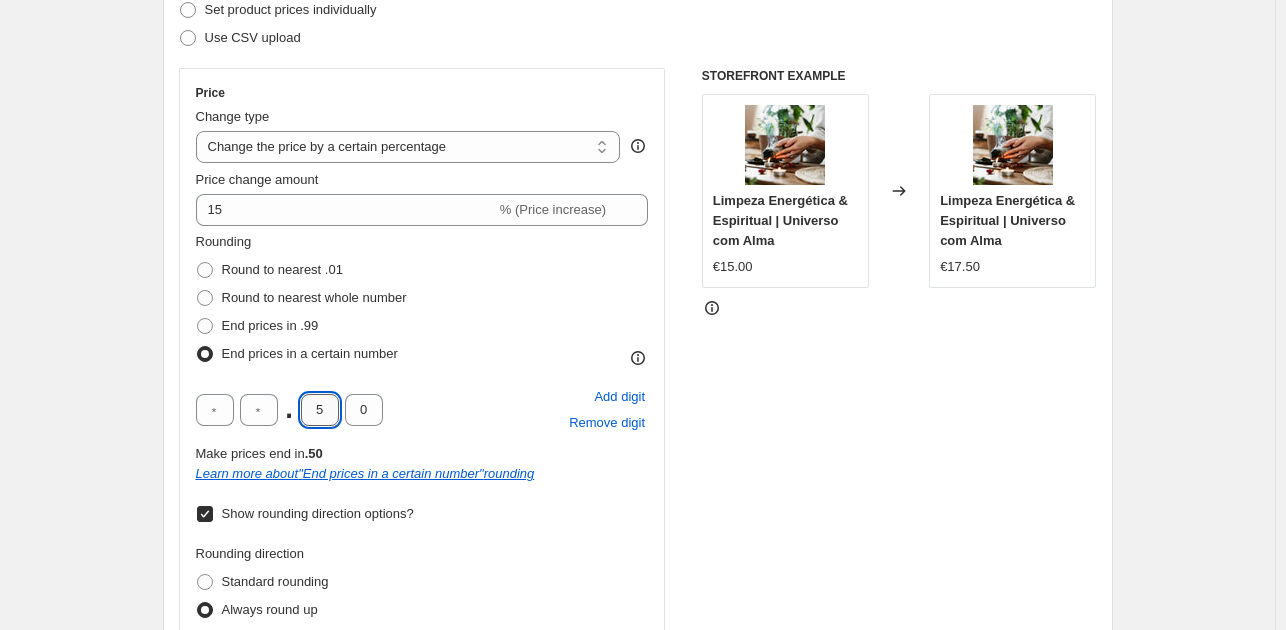 drag, startPoint x: 327, startPoint y: 419, endPoint x: 312, endPoint y: 419, distance: 15 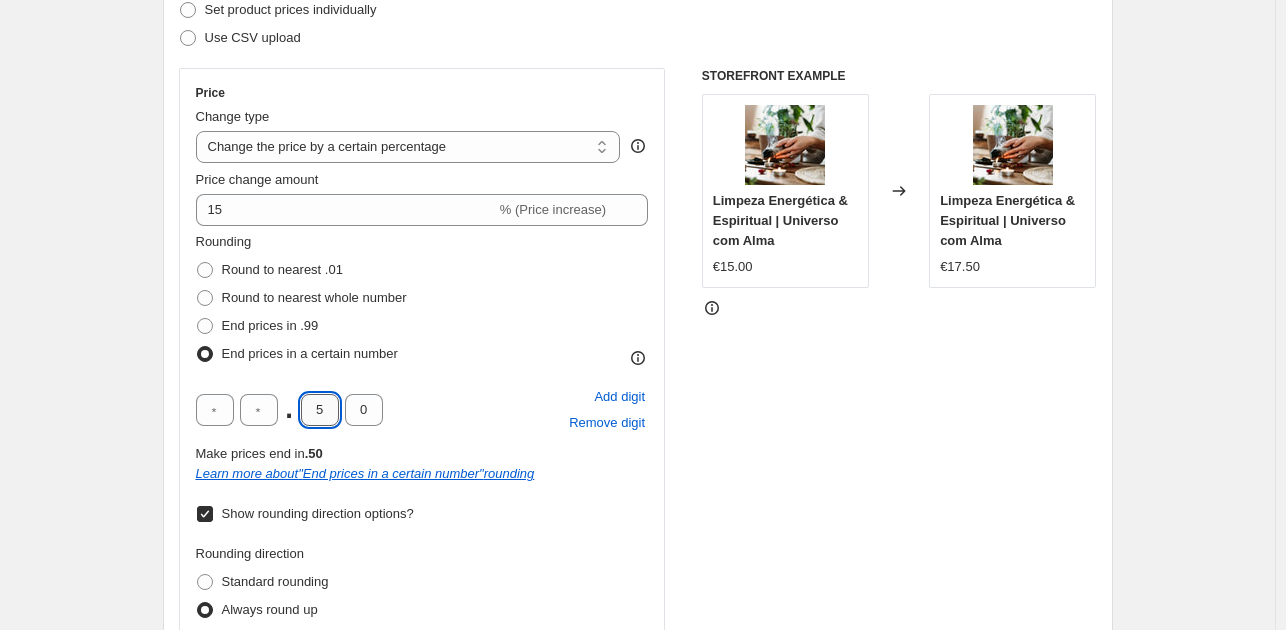 click on "5" at bounding box center [320, 410] 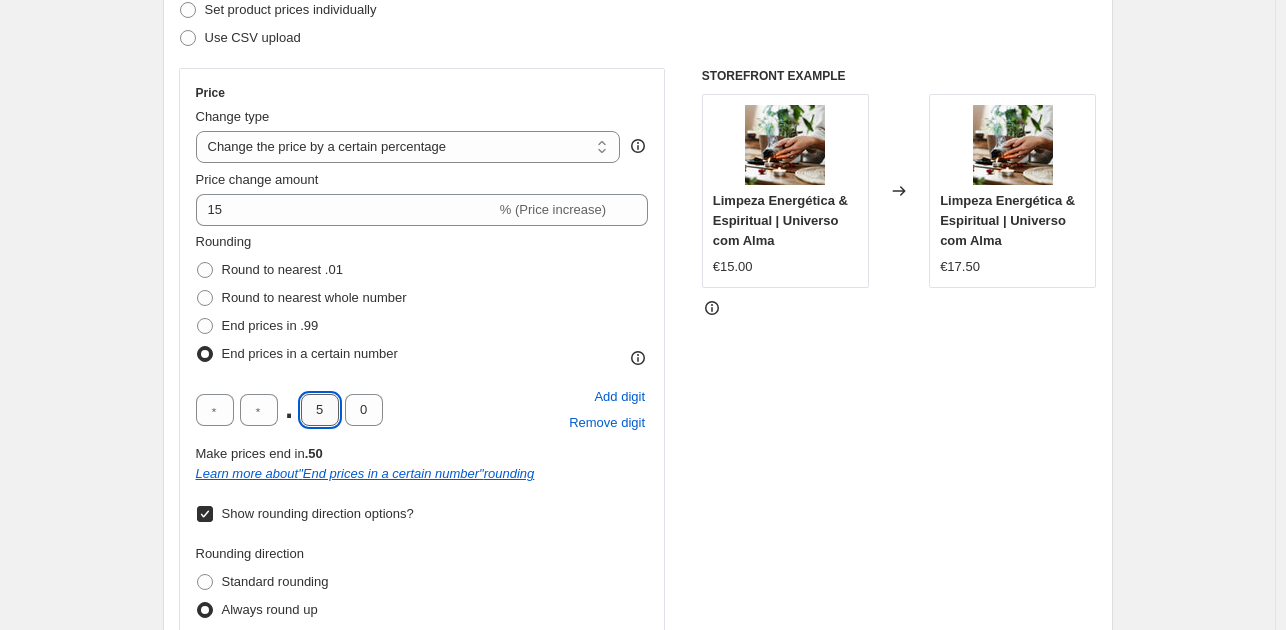 type on "0" 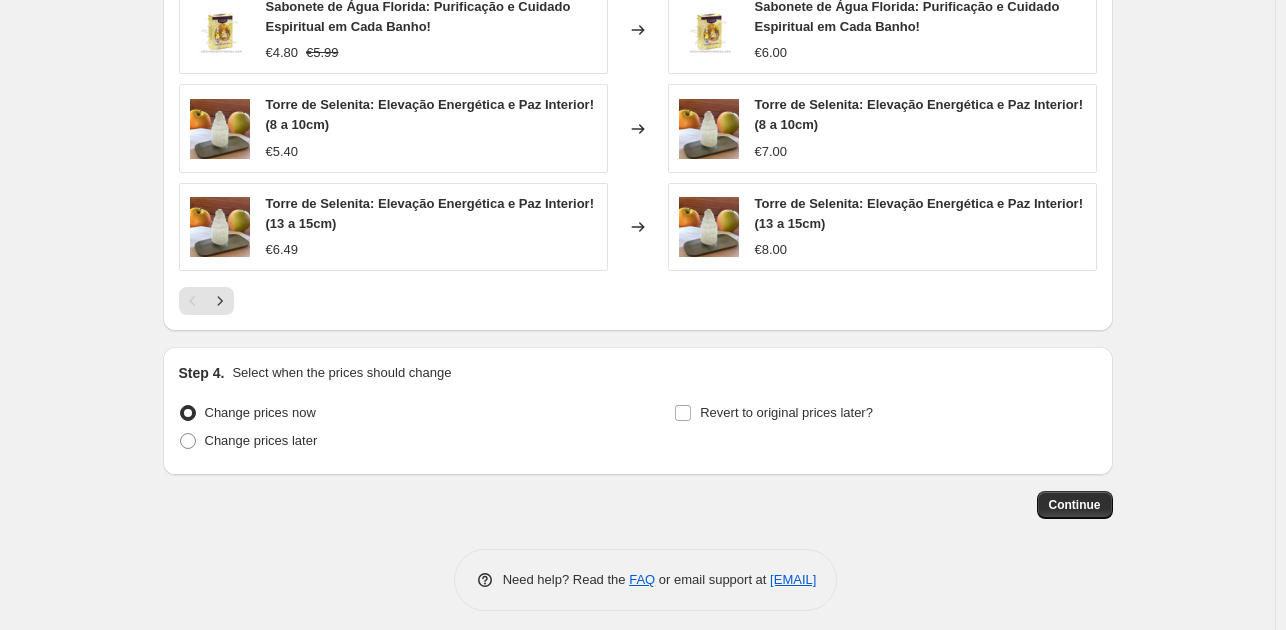 scroll, scrollTop: 1633, scrollLeft: 0, axis: vertical 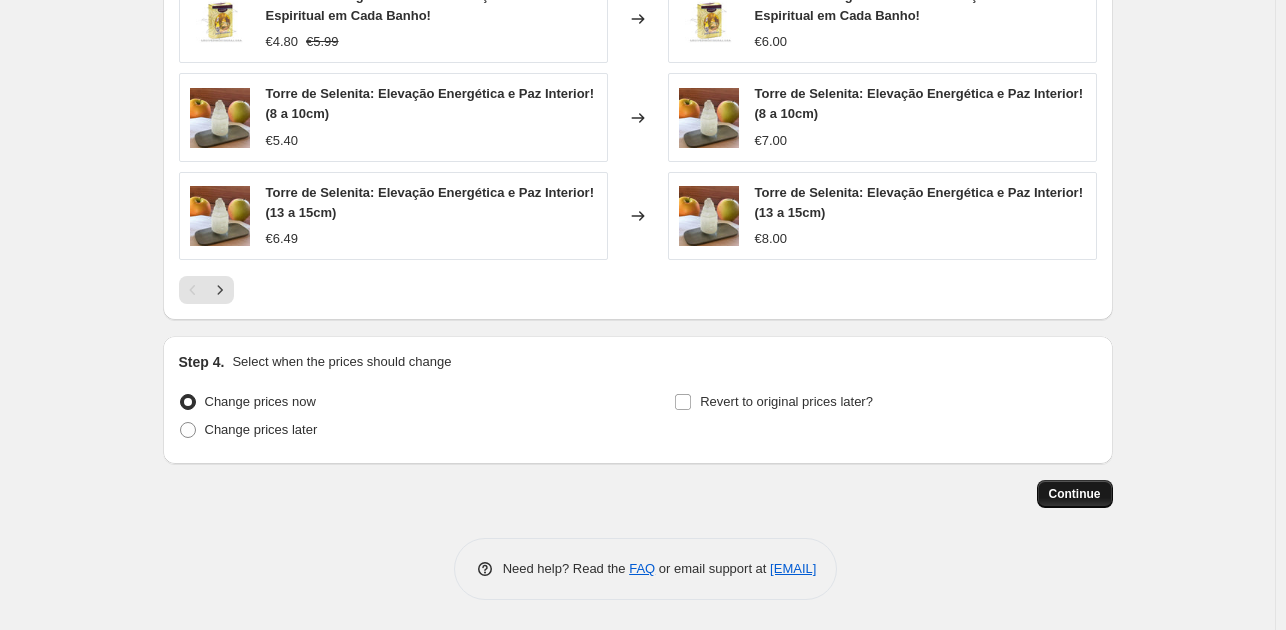 click on "Continue" at bounding box center [1075, 494] 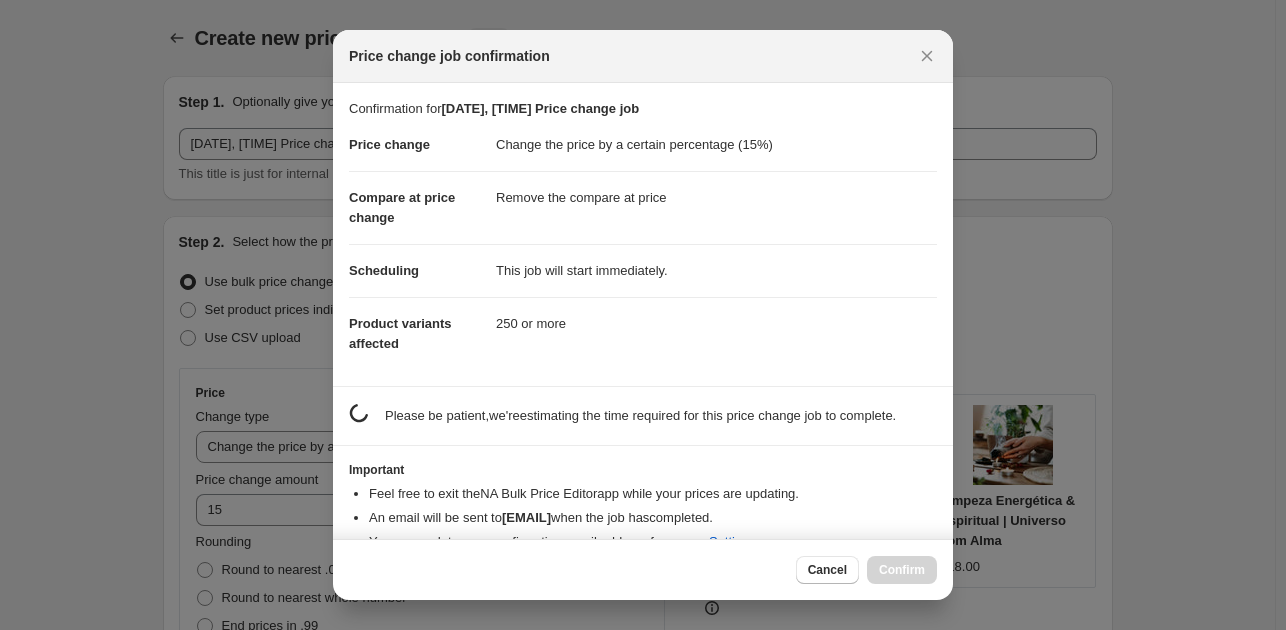 scroll, scrollTop: 1633, scrollLeft: 0, axis: vertical 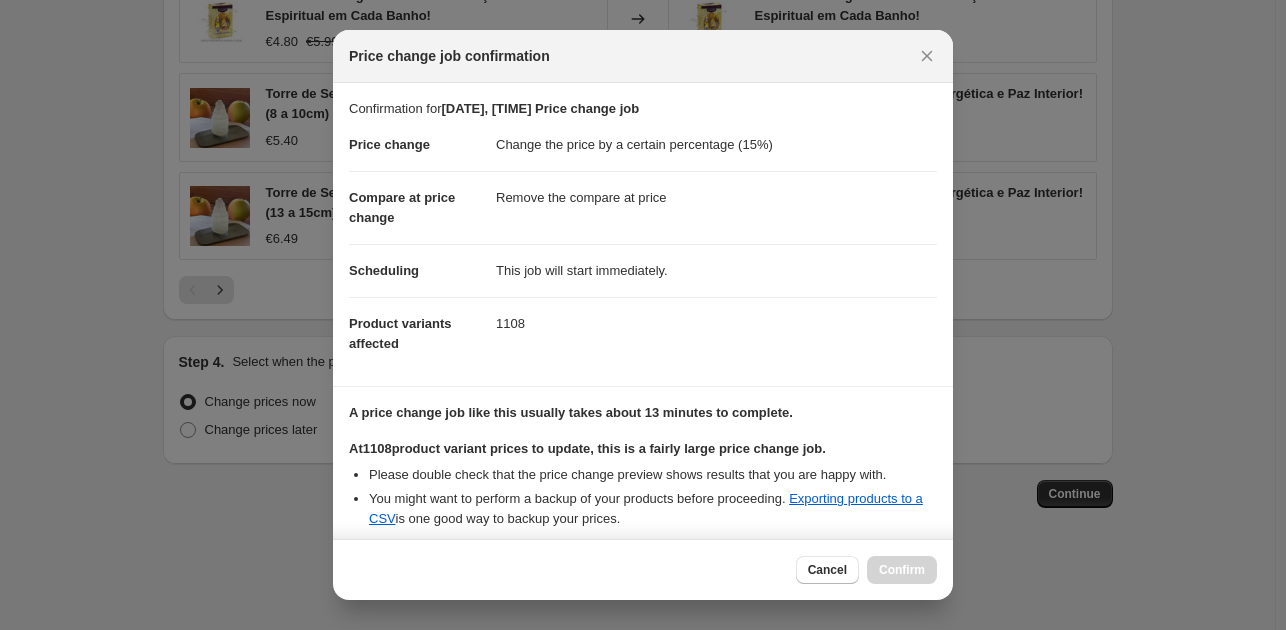 click on "Cancel Confirm" at bounding box center [643, 570] 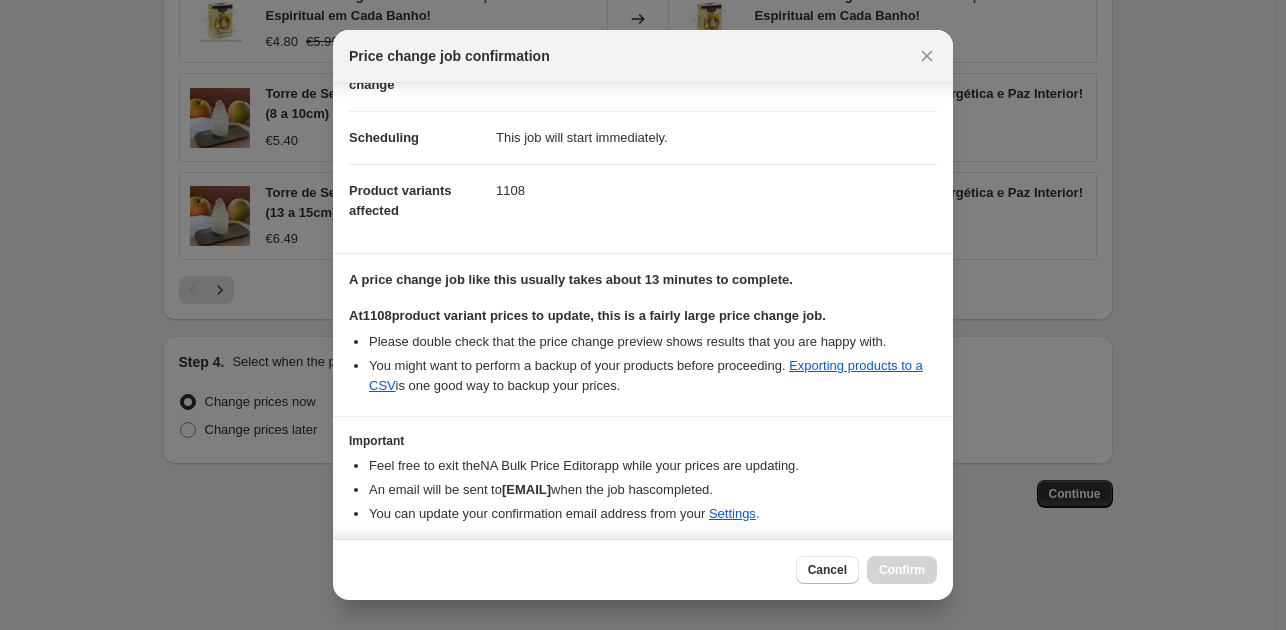 scroll, scrollTop: 197, scrollLeft: 0, axis: vertical 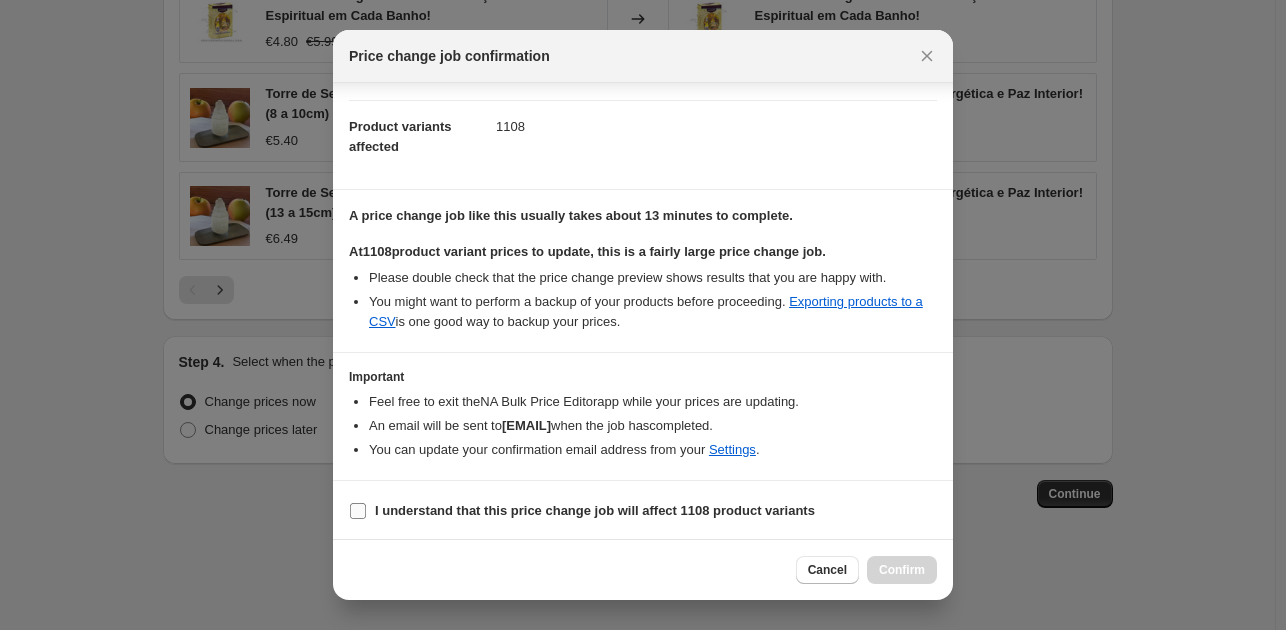 click on "I understand that this price change job will affect 1108 product variants" at bounding box center [358, 511] 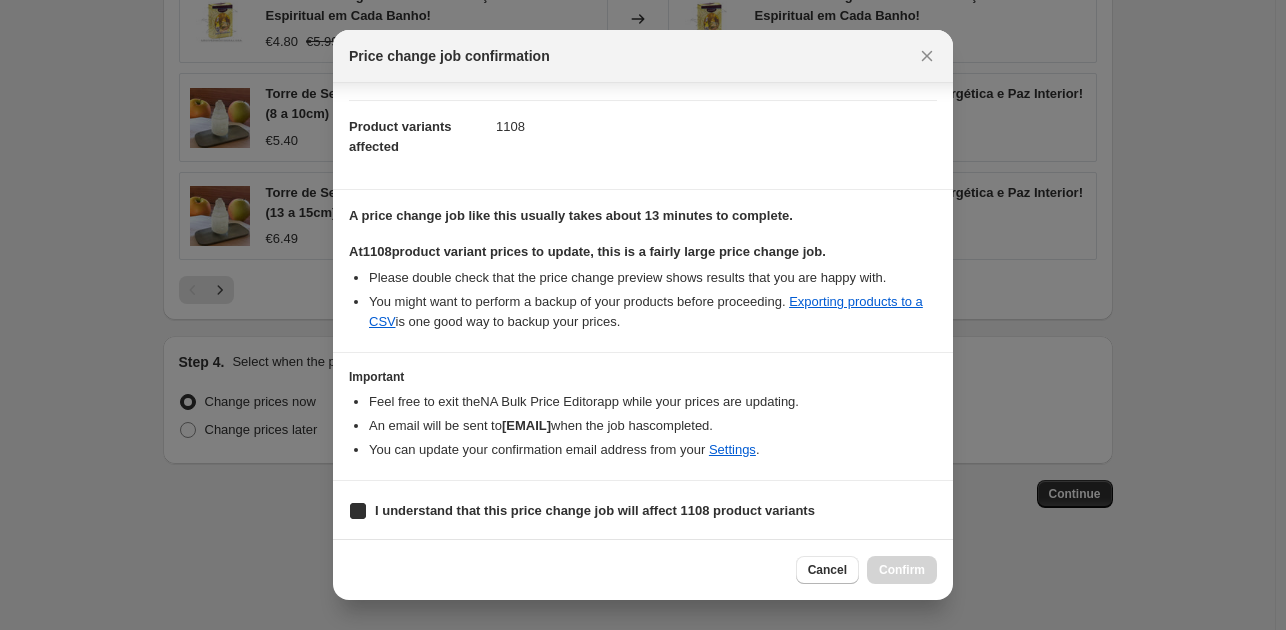checkbox on "true" 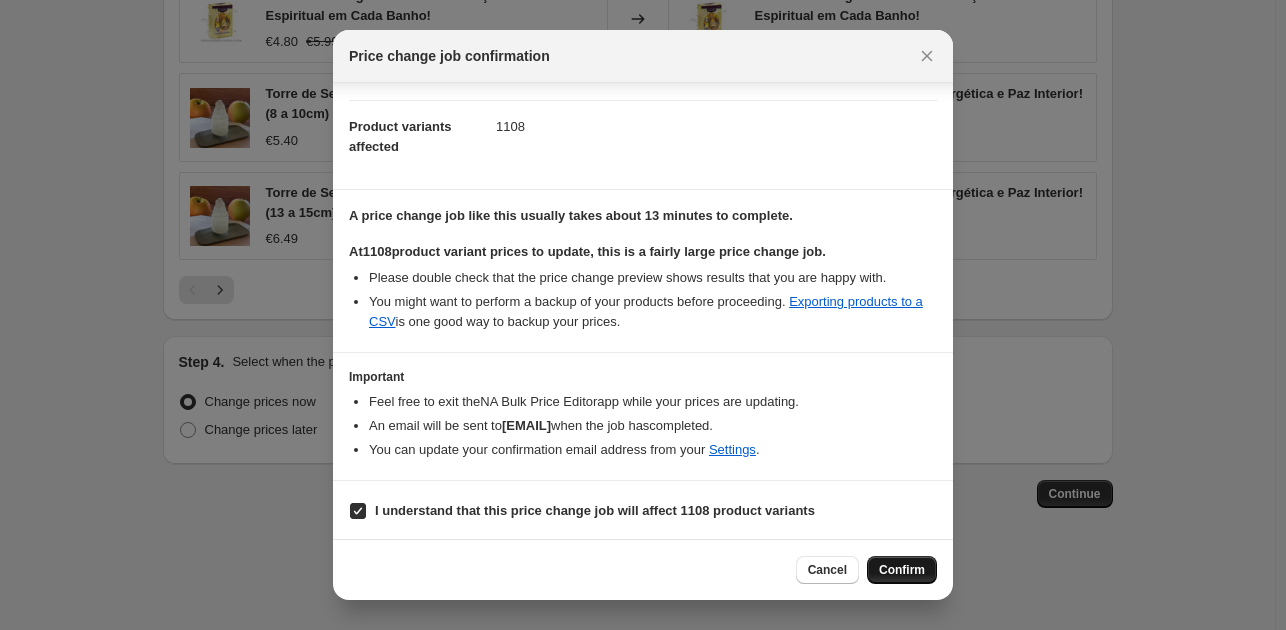 click on "Confirm" at bounding box center [902, 570] 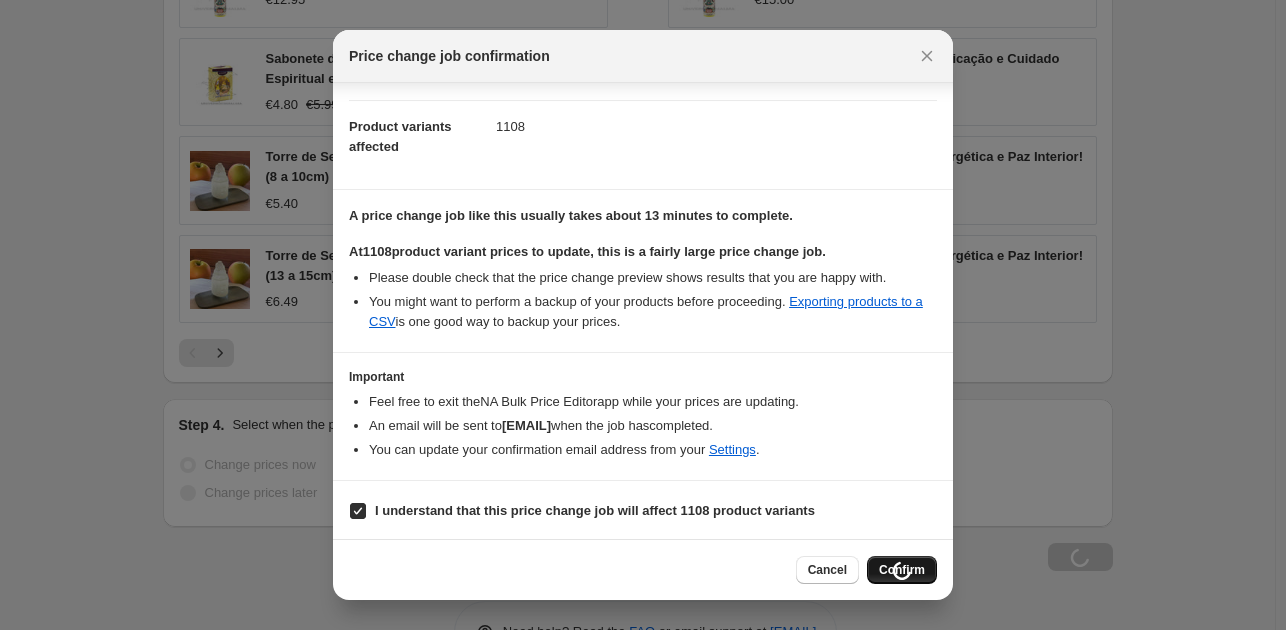 scroll, scrollTop: 1701, scrollLeft: 0, axis: vertical 